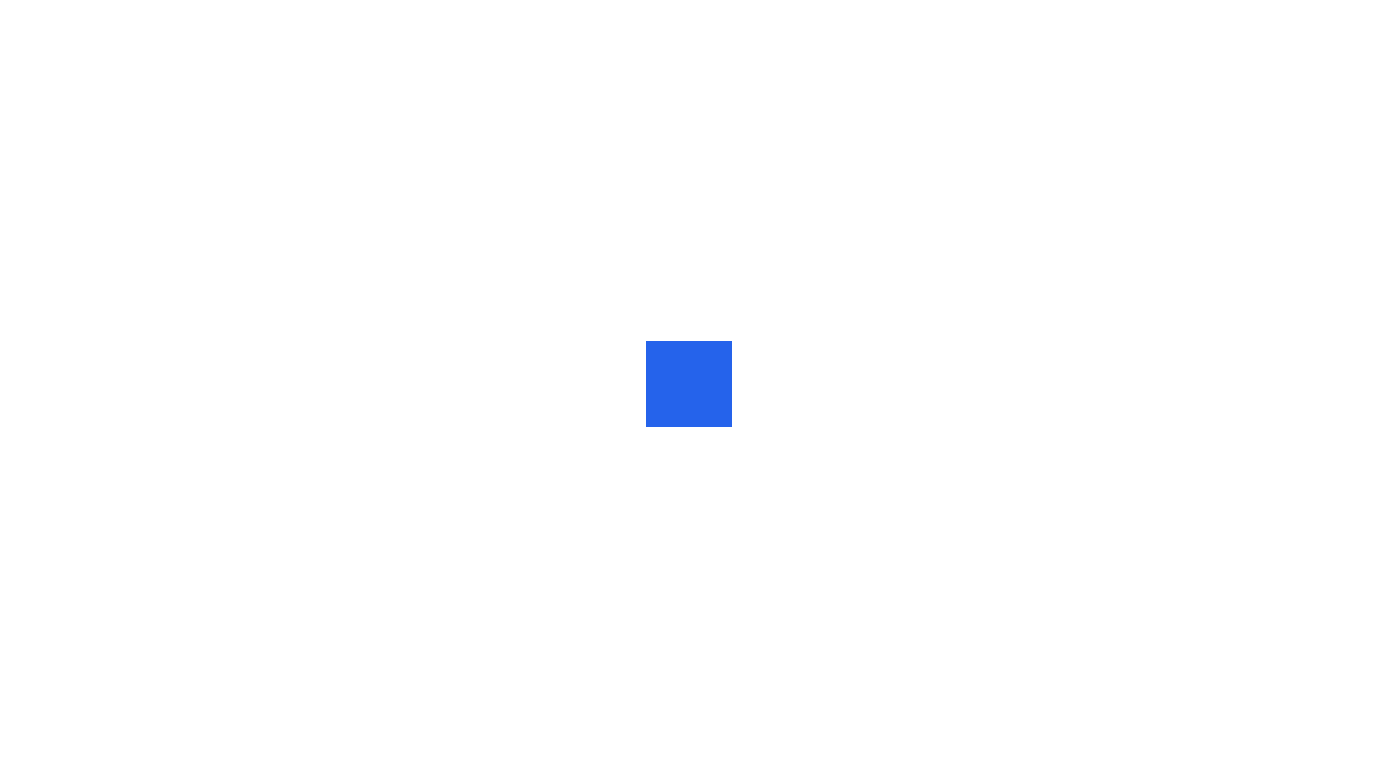 scroll, scrollTop: 0, scrollLeft: 0, axis: both 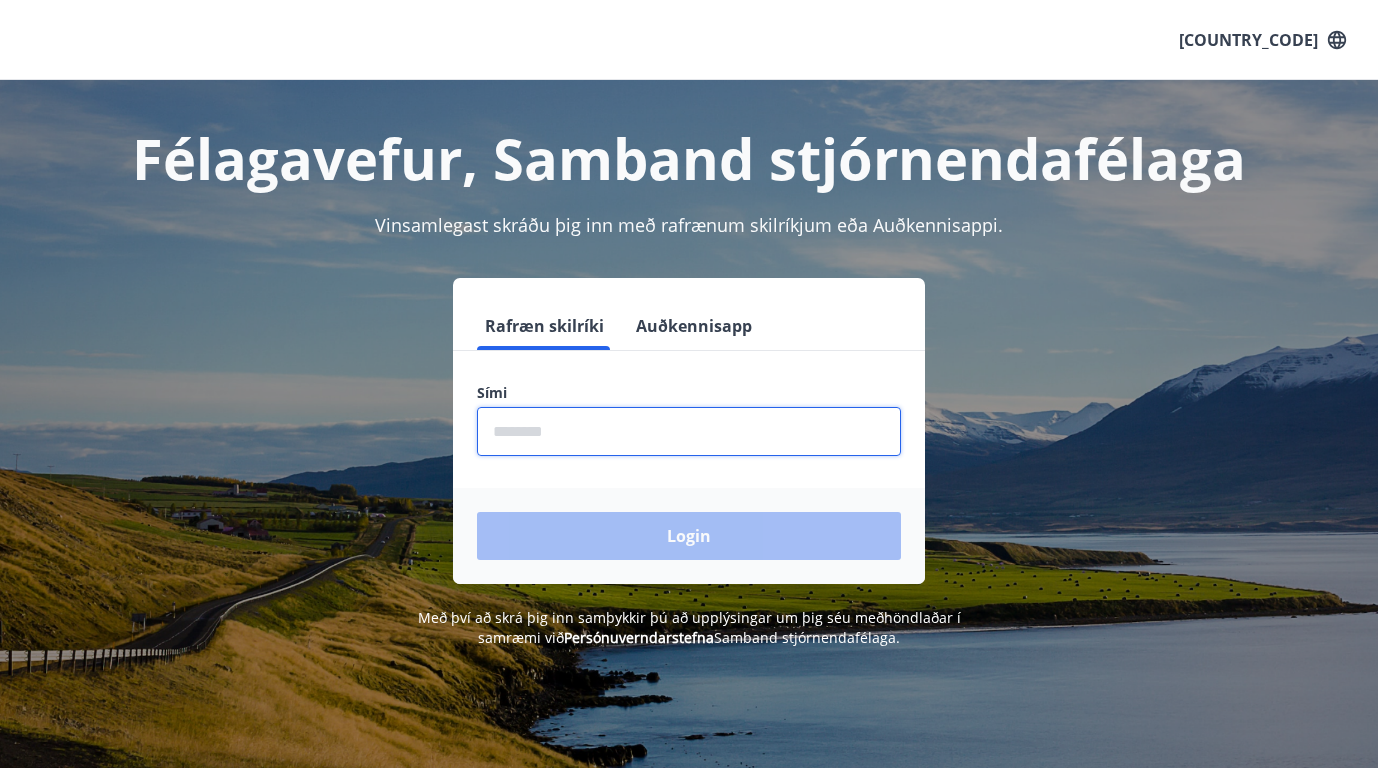 click at bounding box center [689, 431] 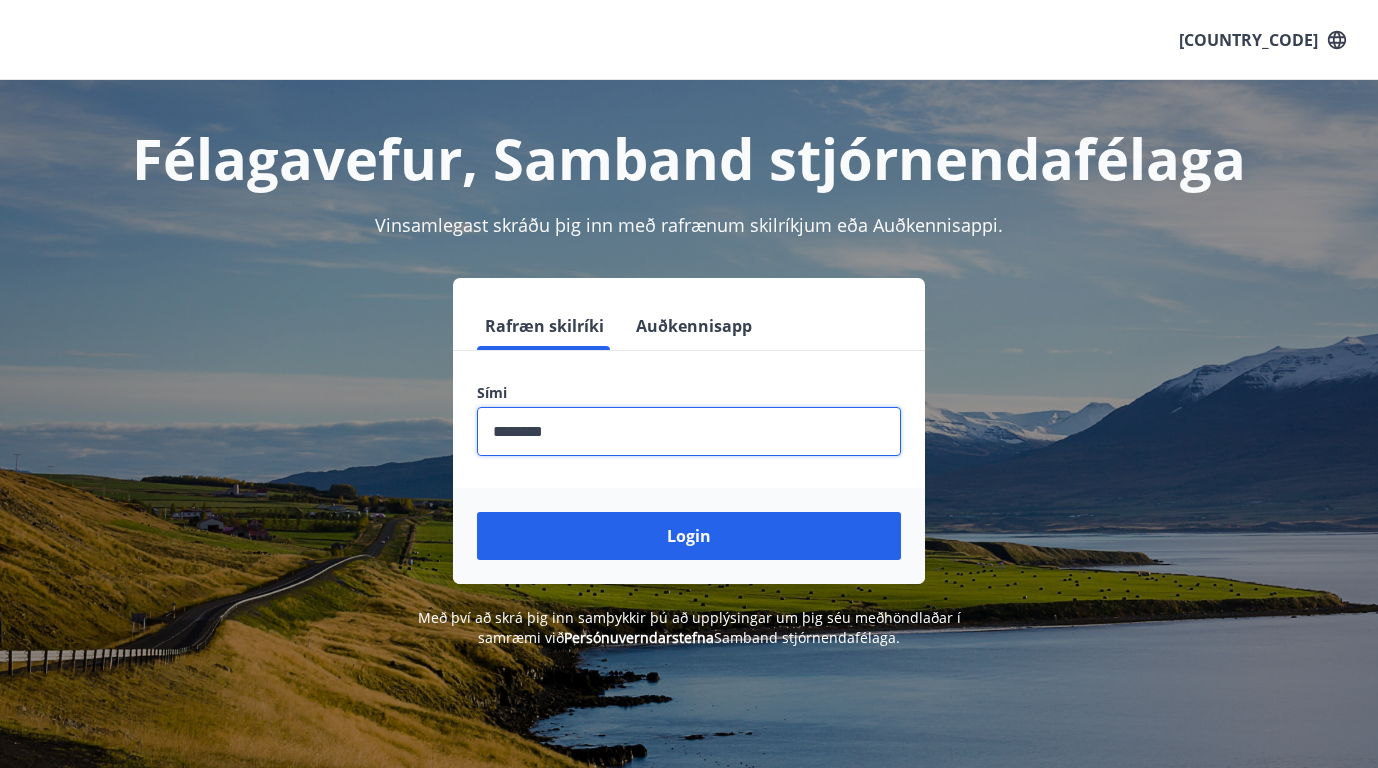 type on "********" 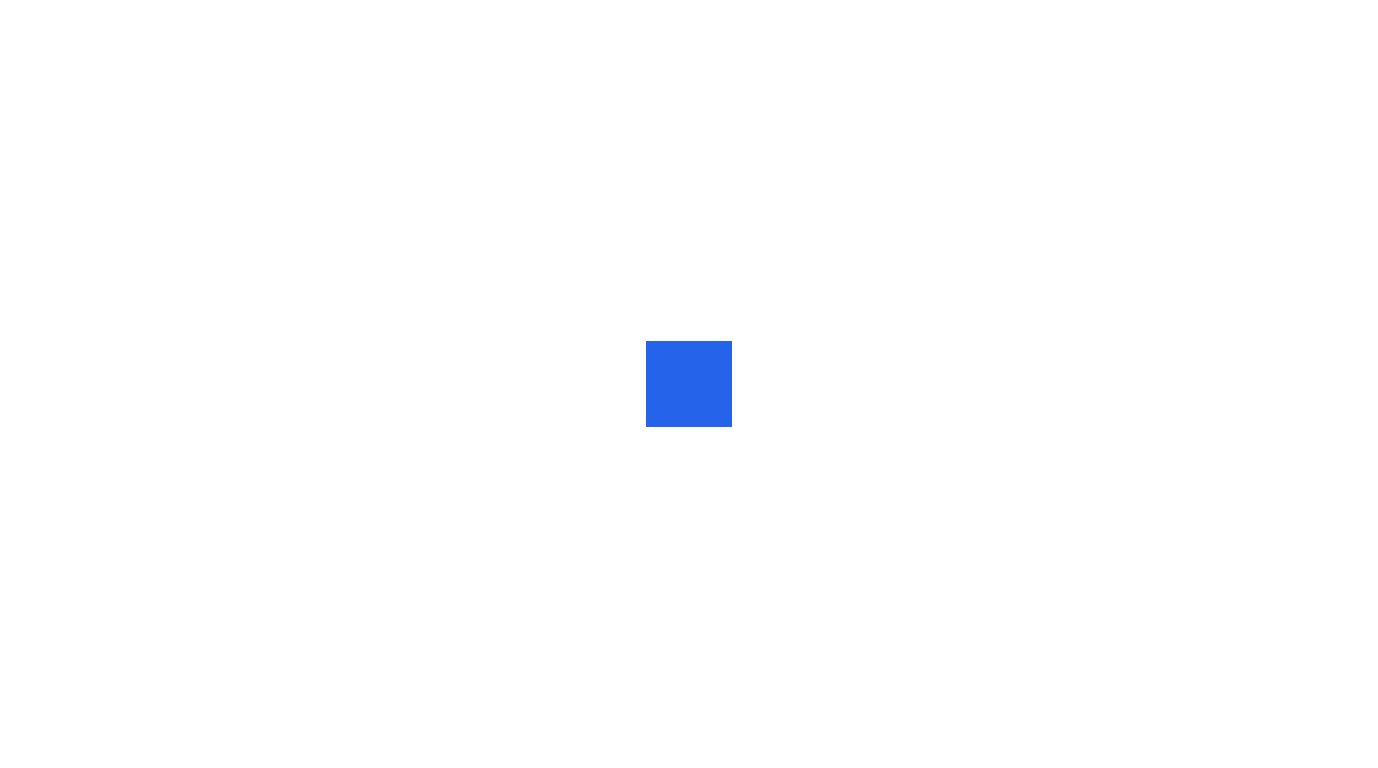 scroll, scrollTop: 0, scrollLeft: 0, axis: both 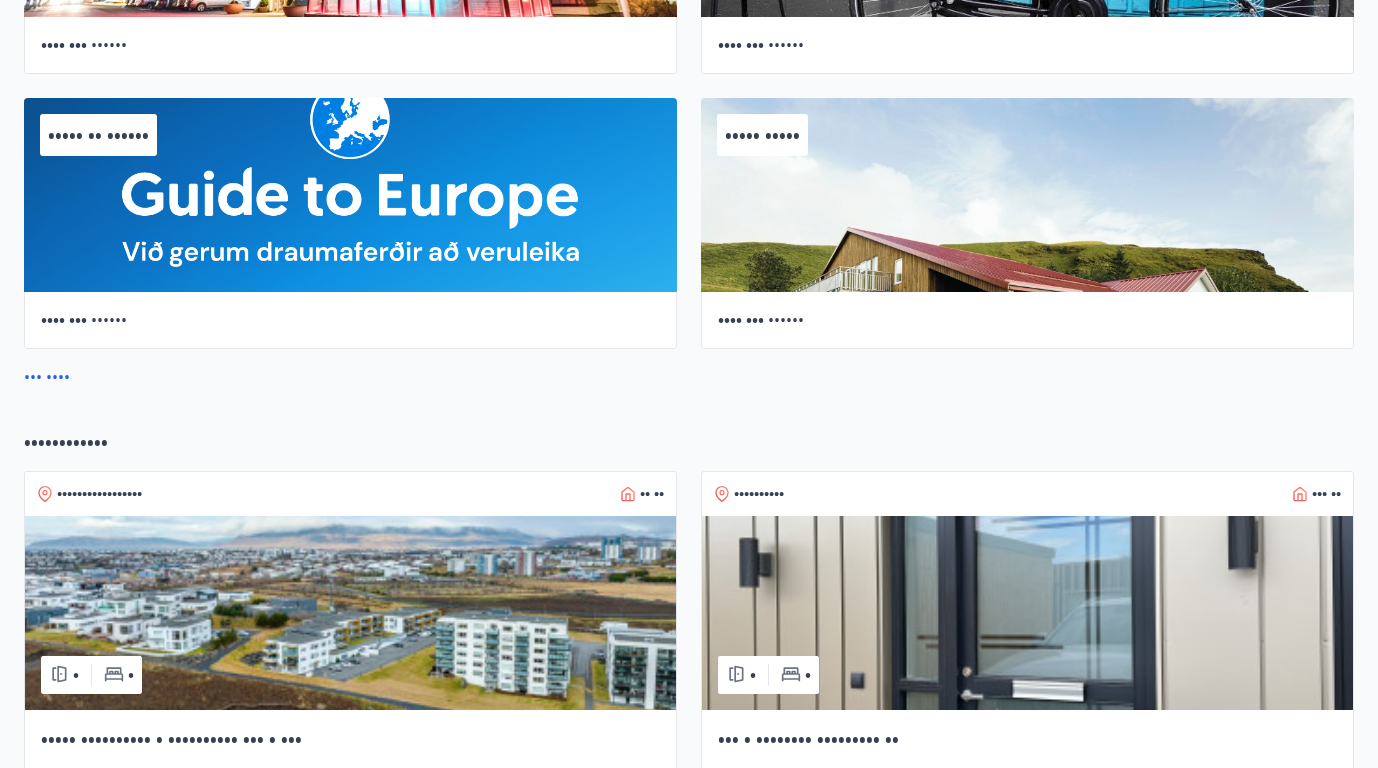 click on "•••••••••••••••••" at bounding box center (99, 494) 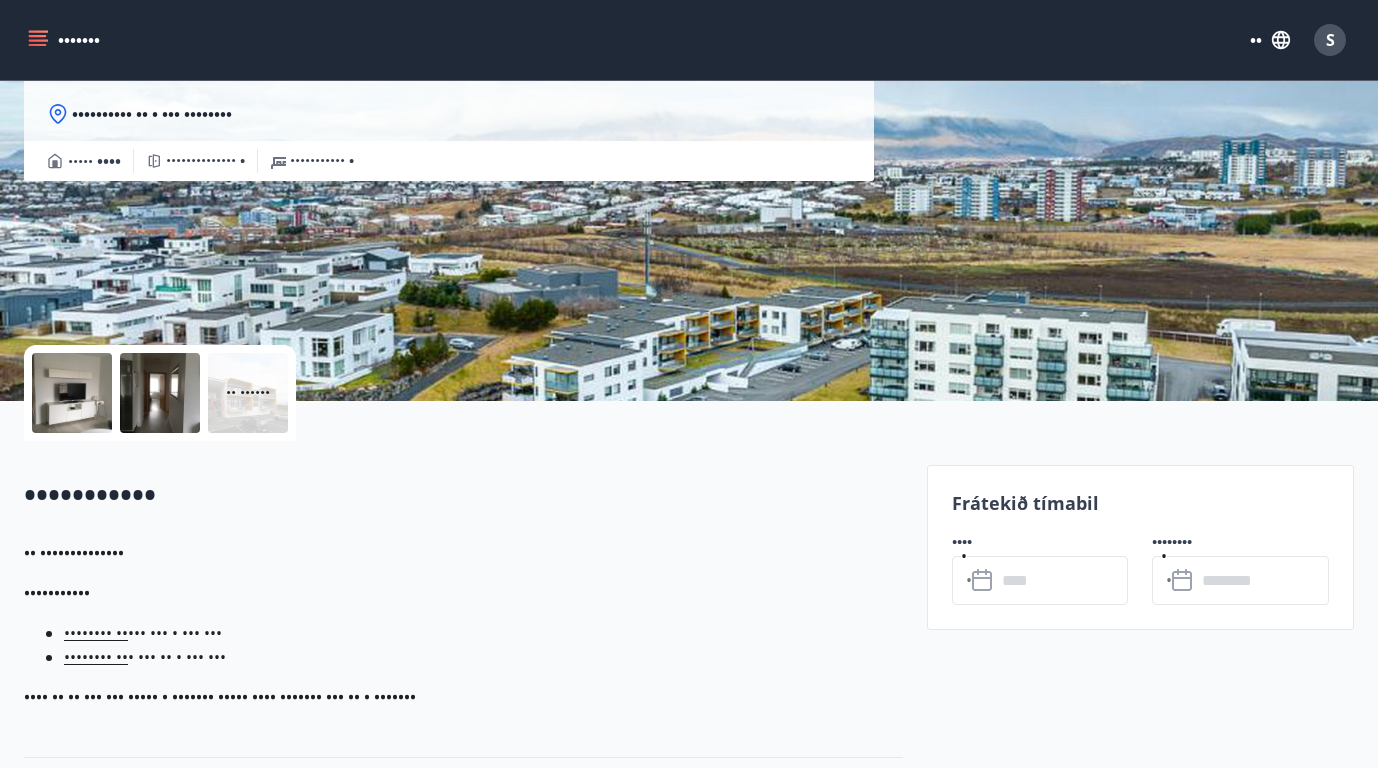 scroll, scrollTop: 194, scrollLeft: 0, axis: vertical 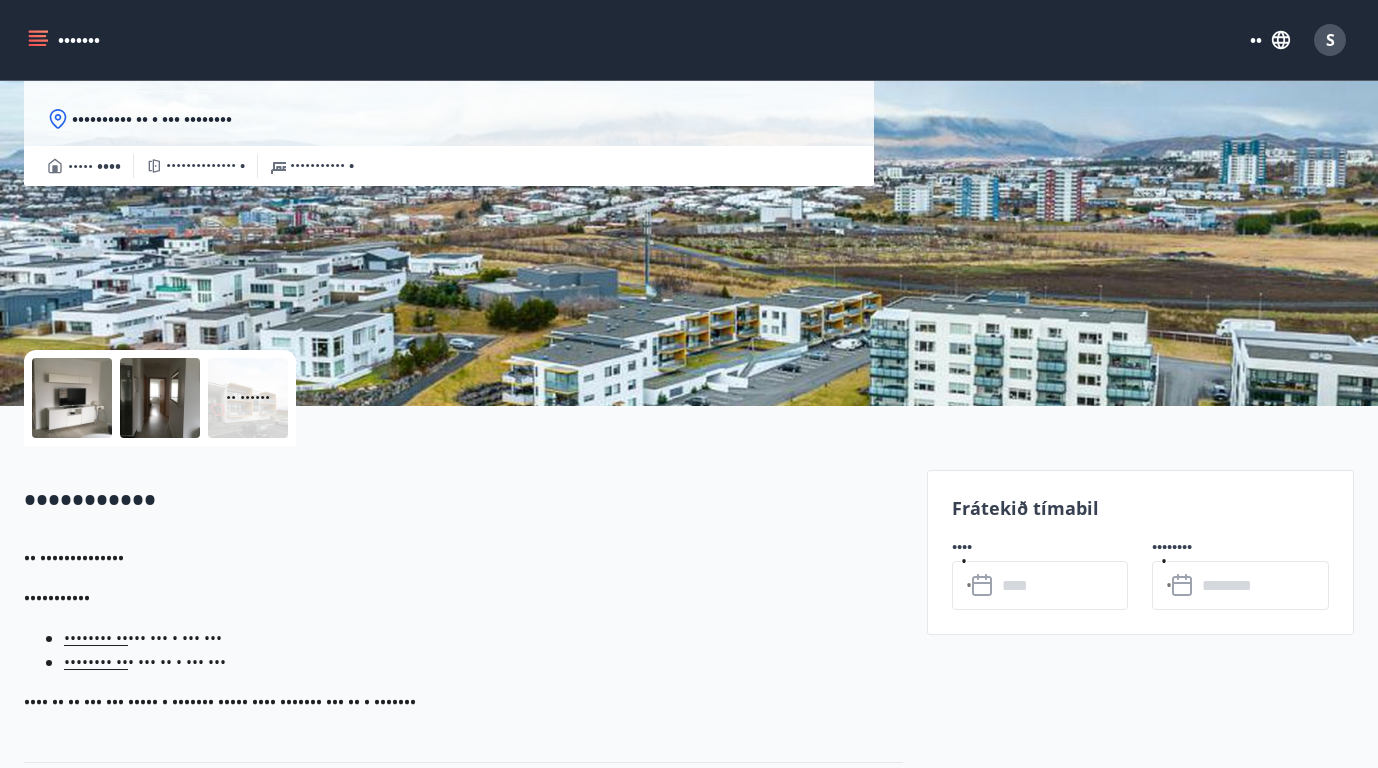click on "•••••••" at bounding box center [66, 40] 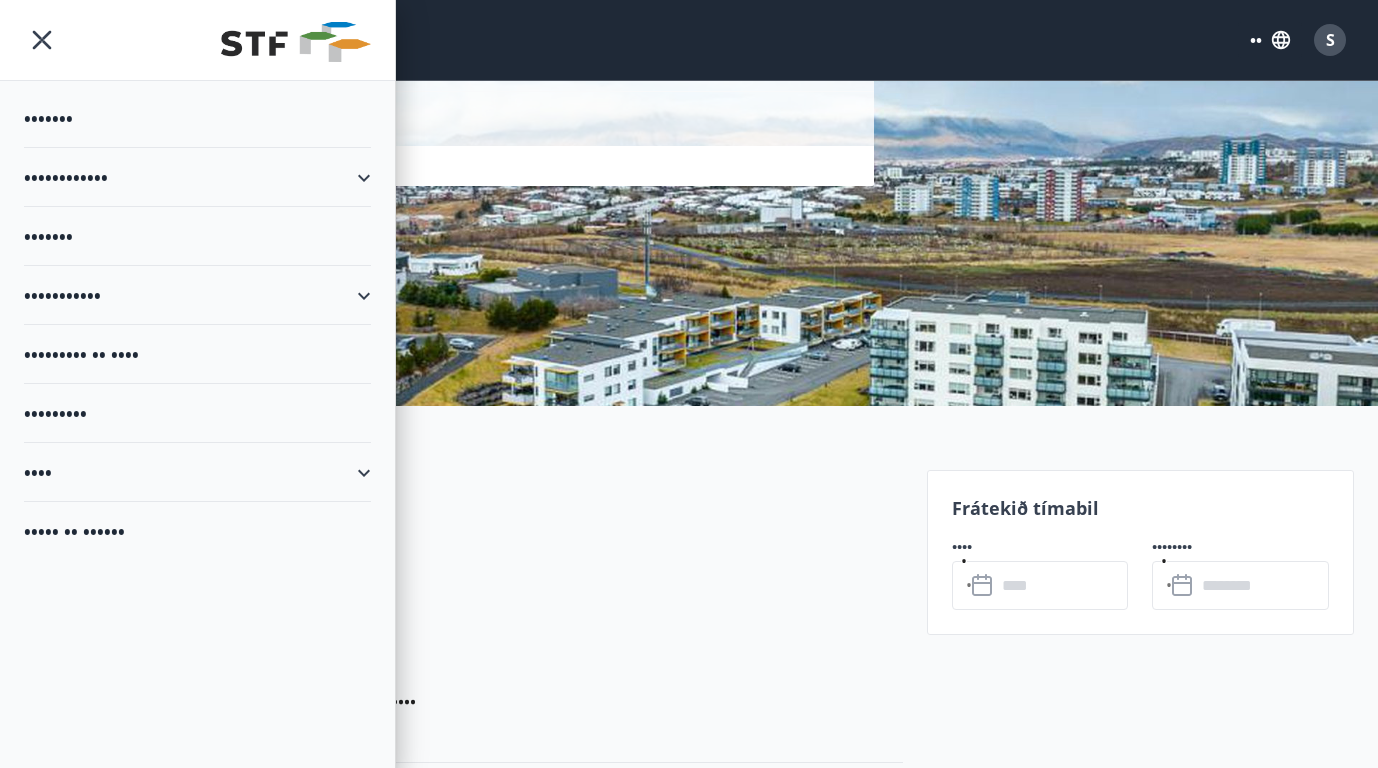 click on "••••••••••••" at bounding box center [197, 177] 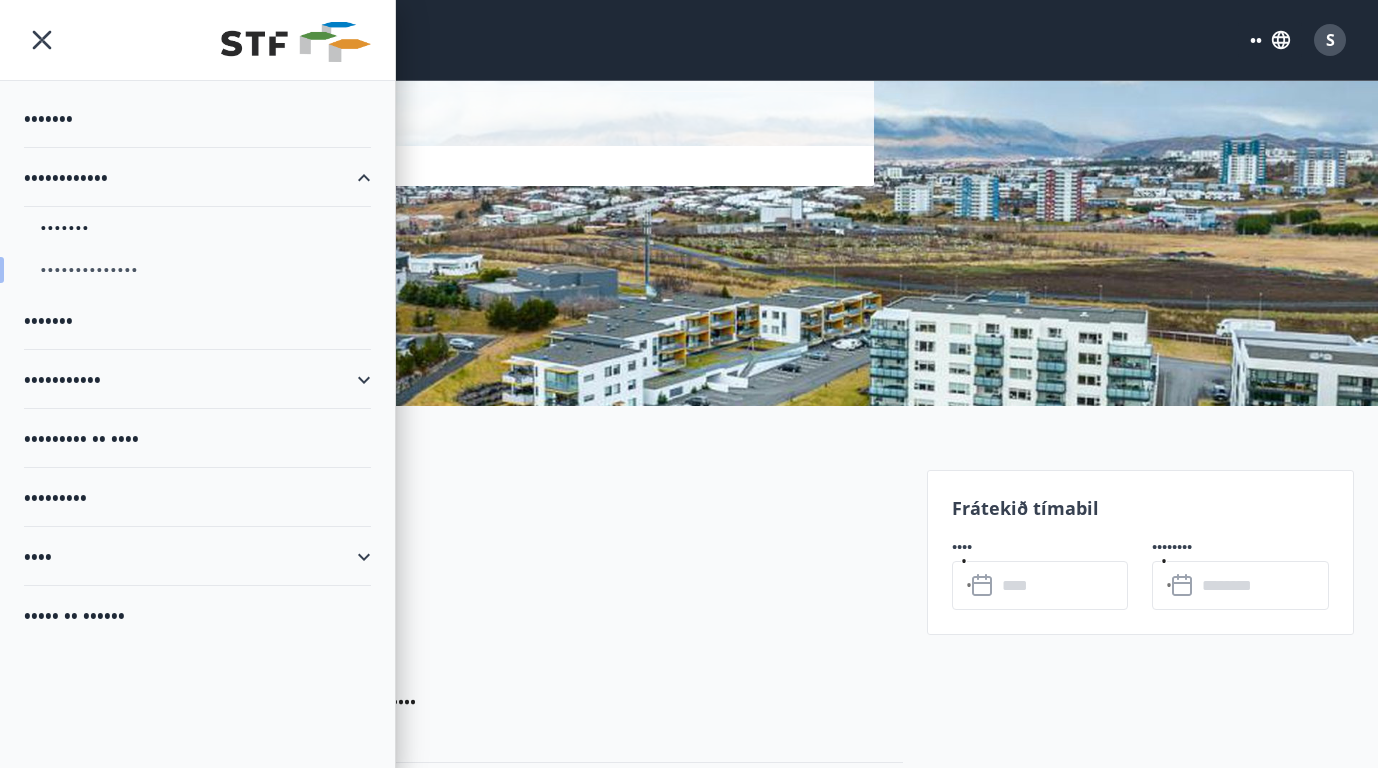 click on "••••••••••••••" at bounding box center [197, 270] 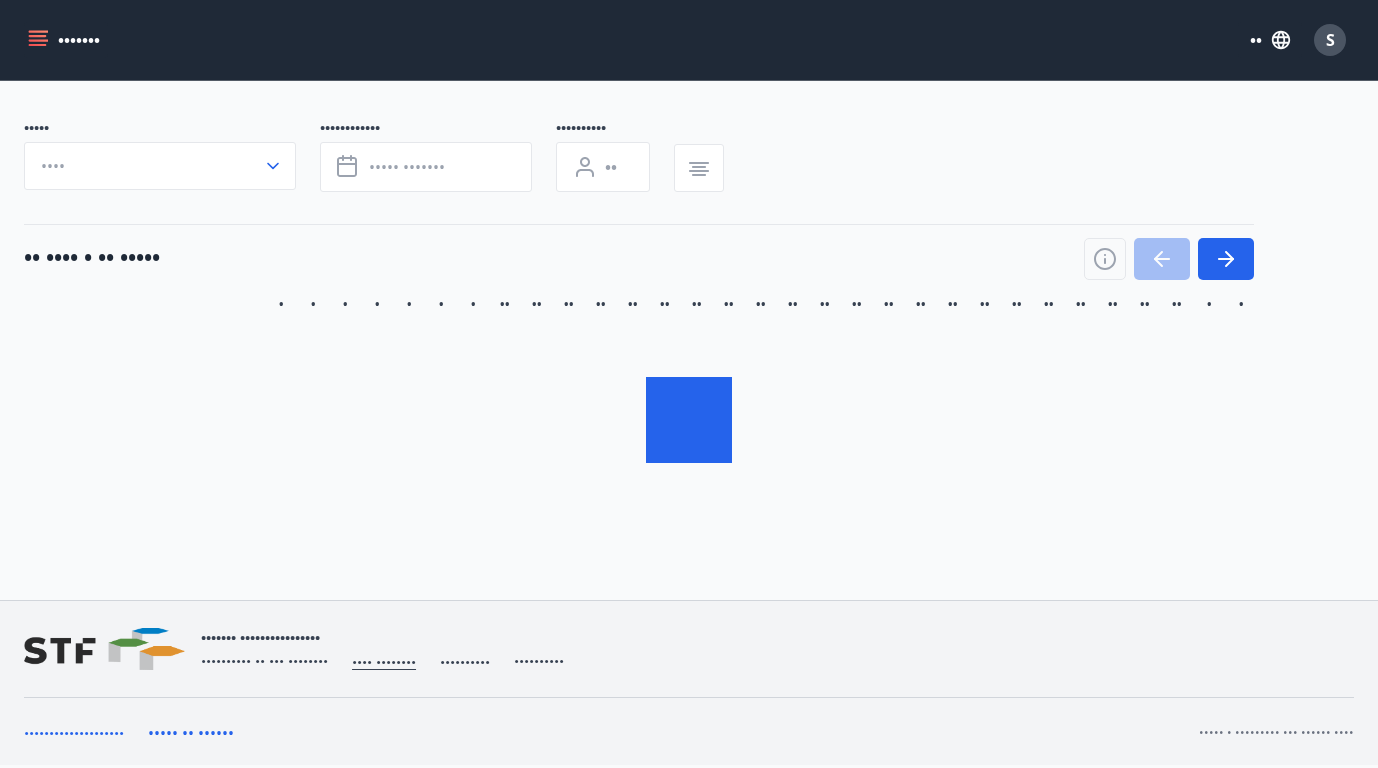 scroll, scrollTop: 85, scrollLeft: 0, axis: vertical 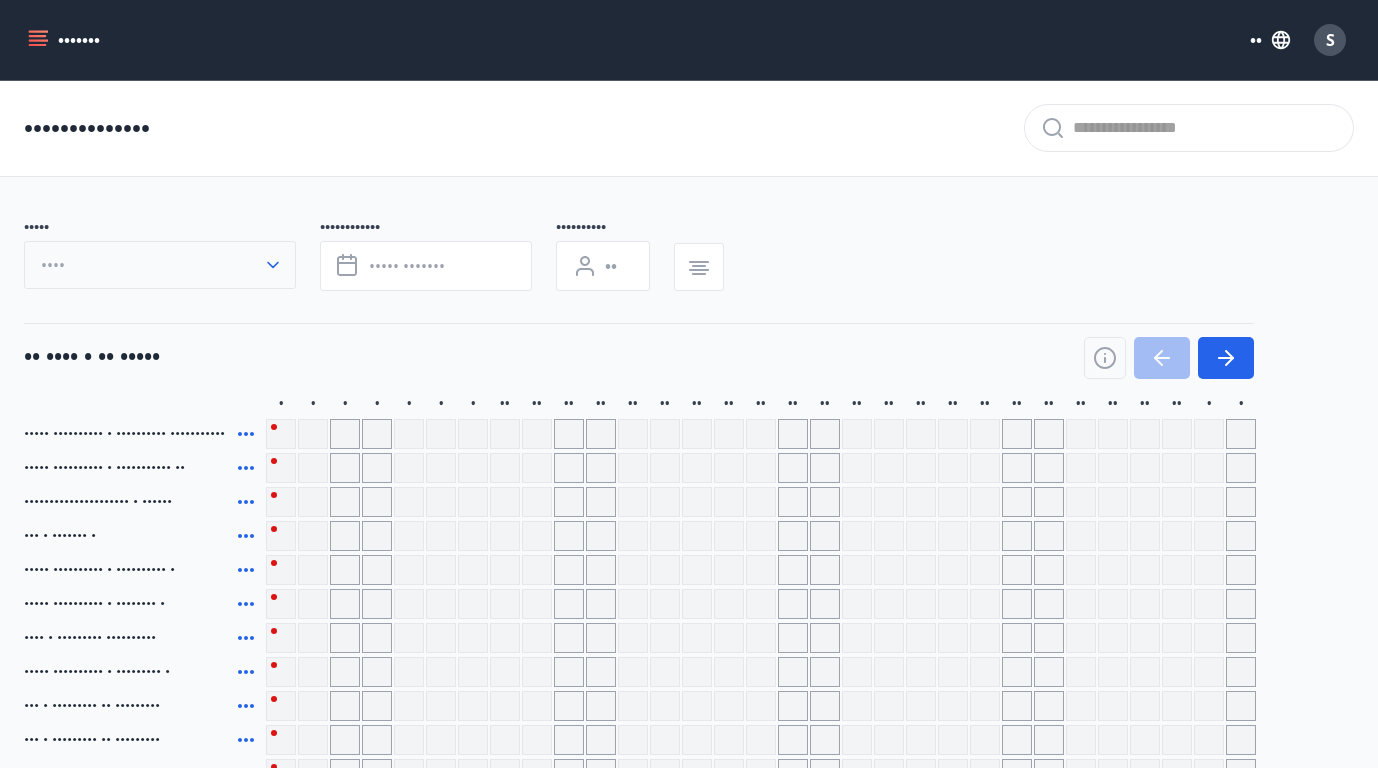 click on "••••" at bounding box center [160, 265] 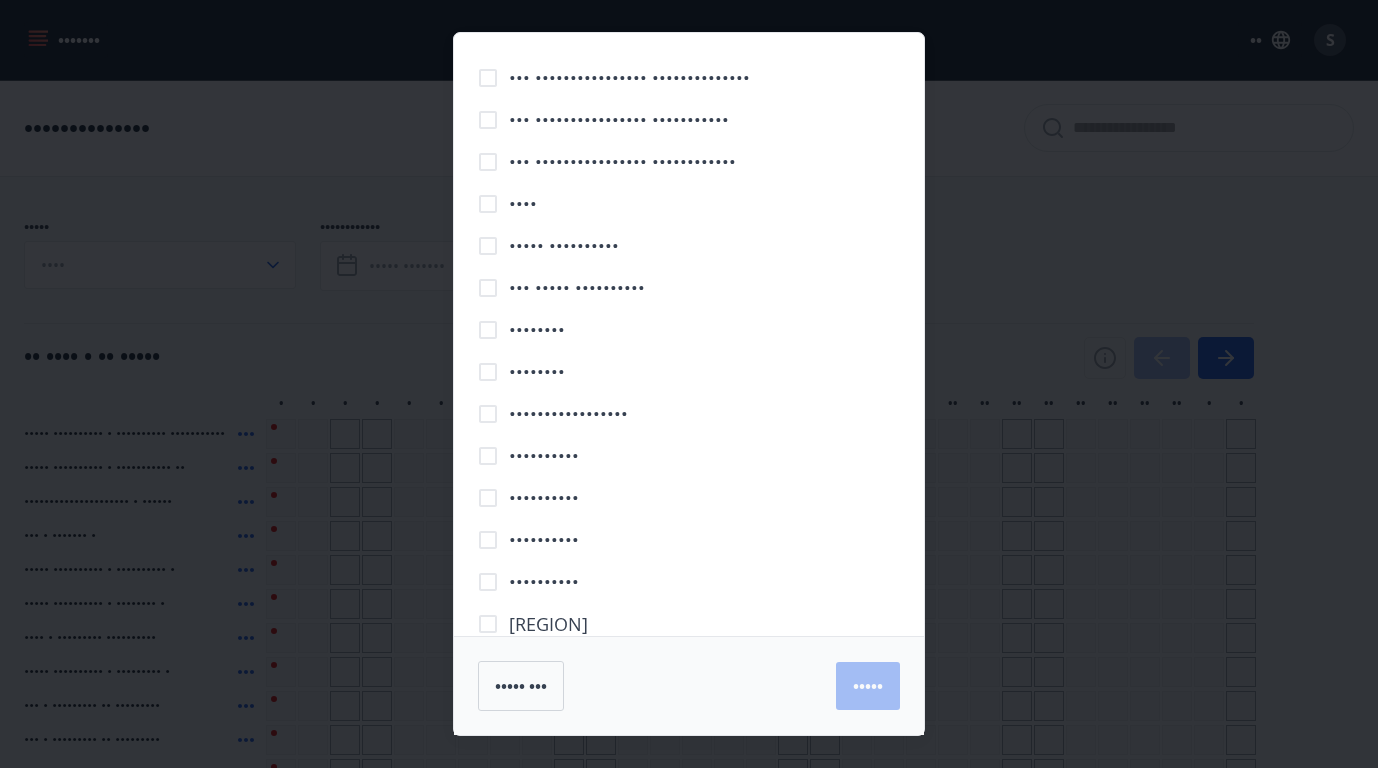 scroll, scrollTop: 33, scrollLeft: 0, axis: vertical 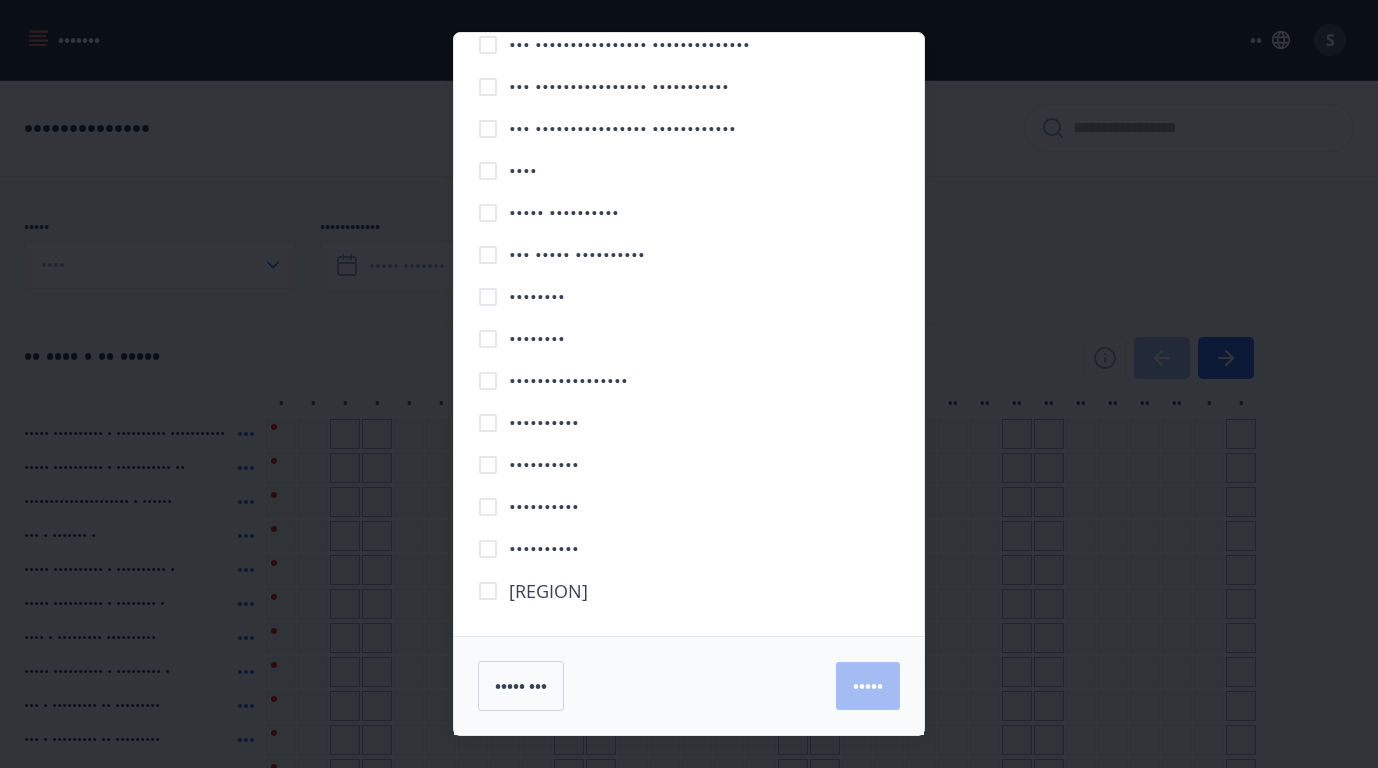 click on "•••••••••••••••••" at bounding box center [629, 45] 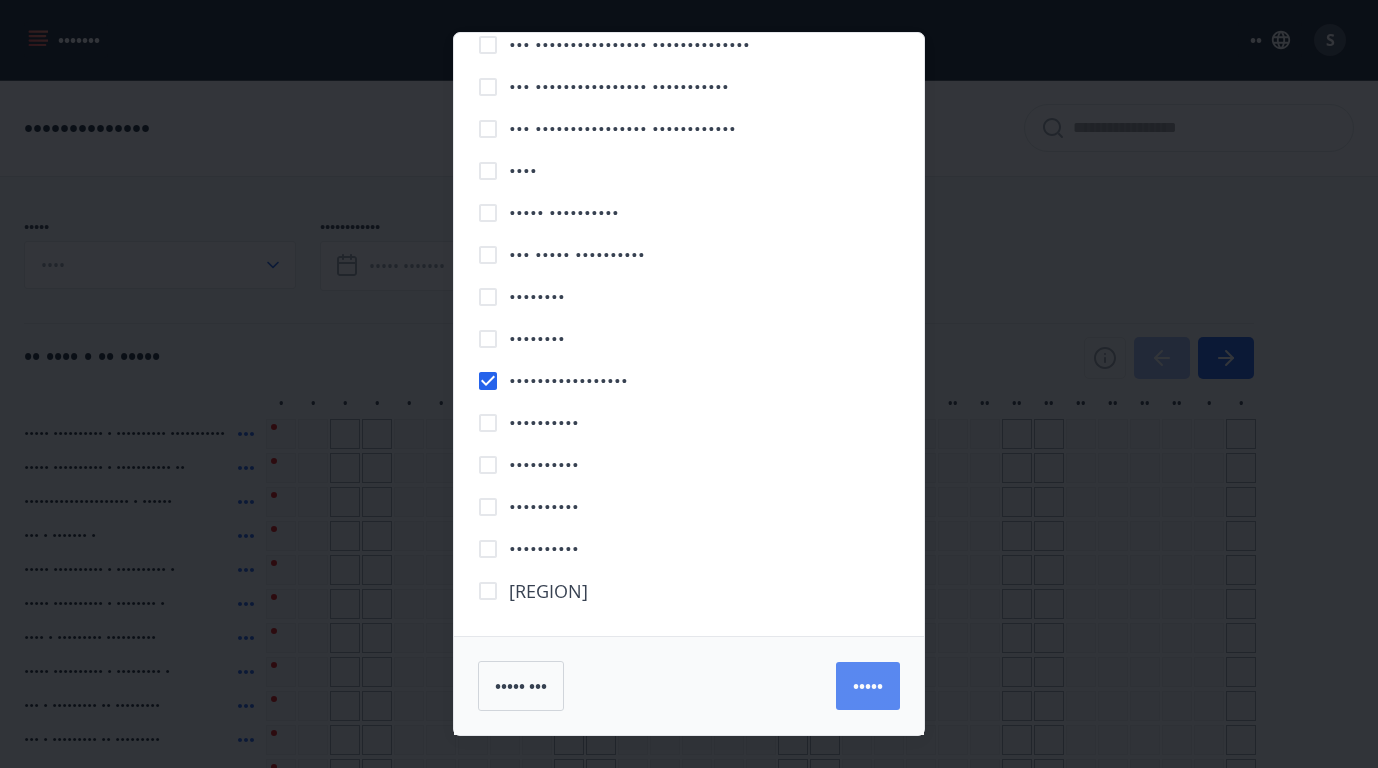 click on "•••••" at bounding box center [868, 686] 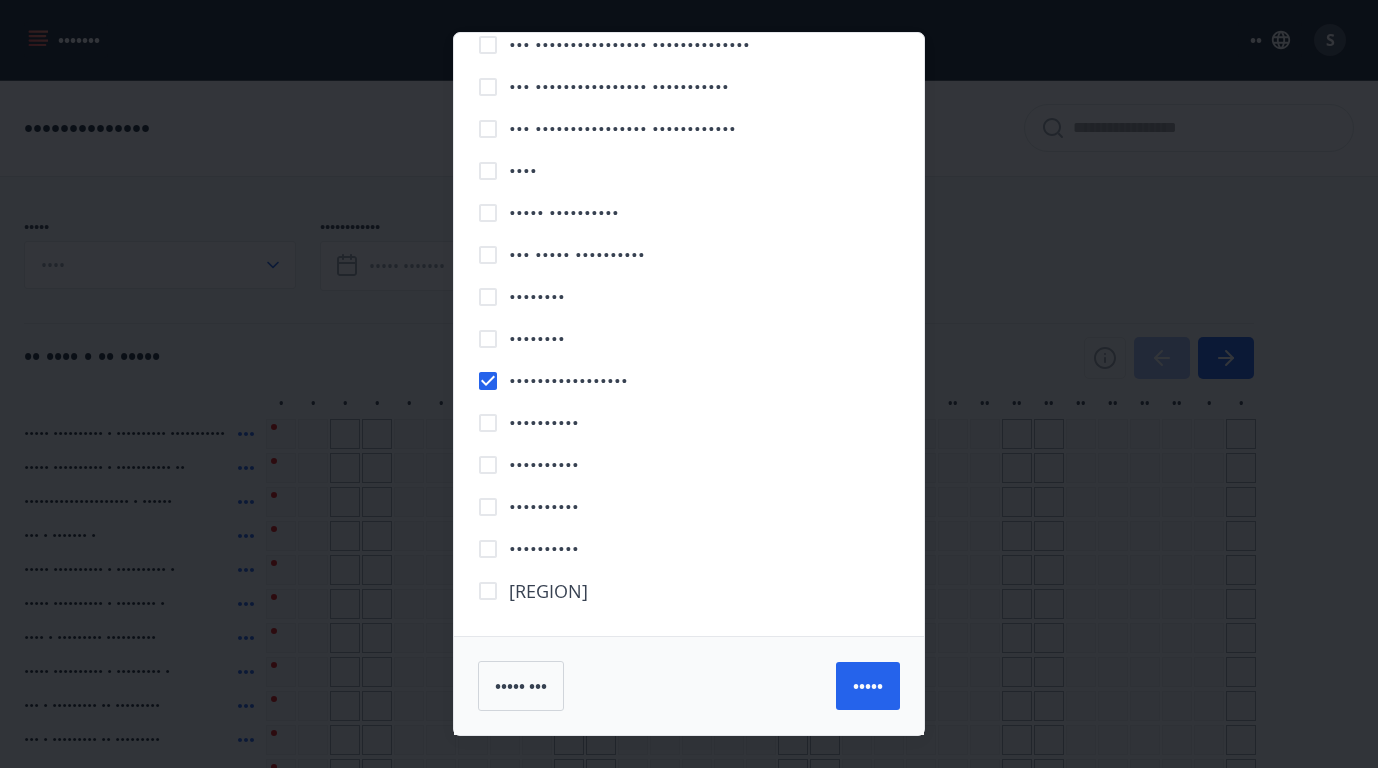 click on "••••••••" at bounding box center (629, 45) 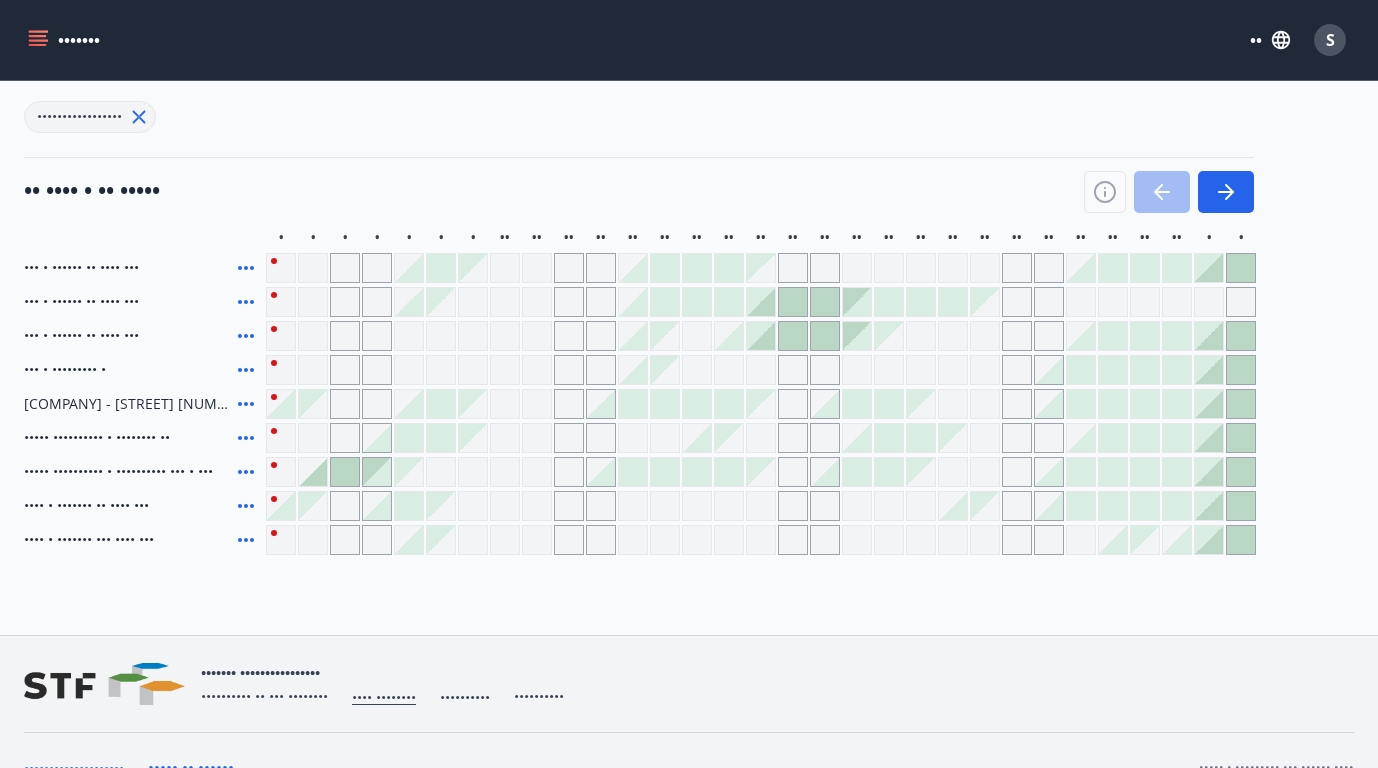 scroll, scrollTop: 211, scrollLeft: 0, axis: vertical 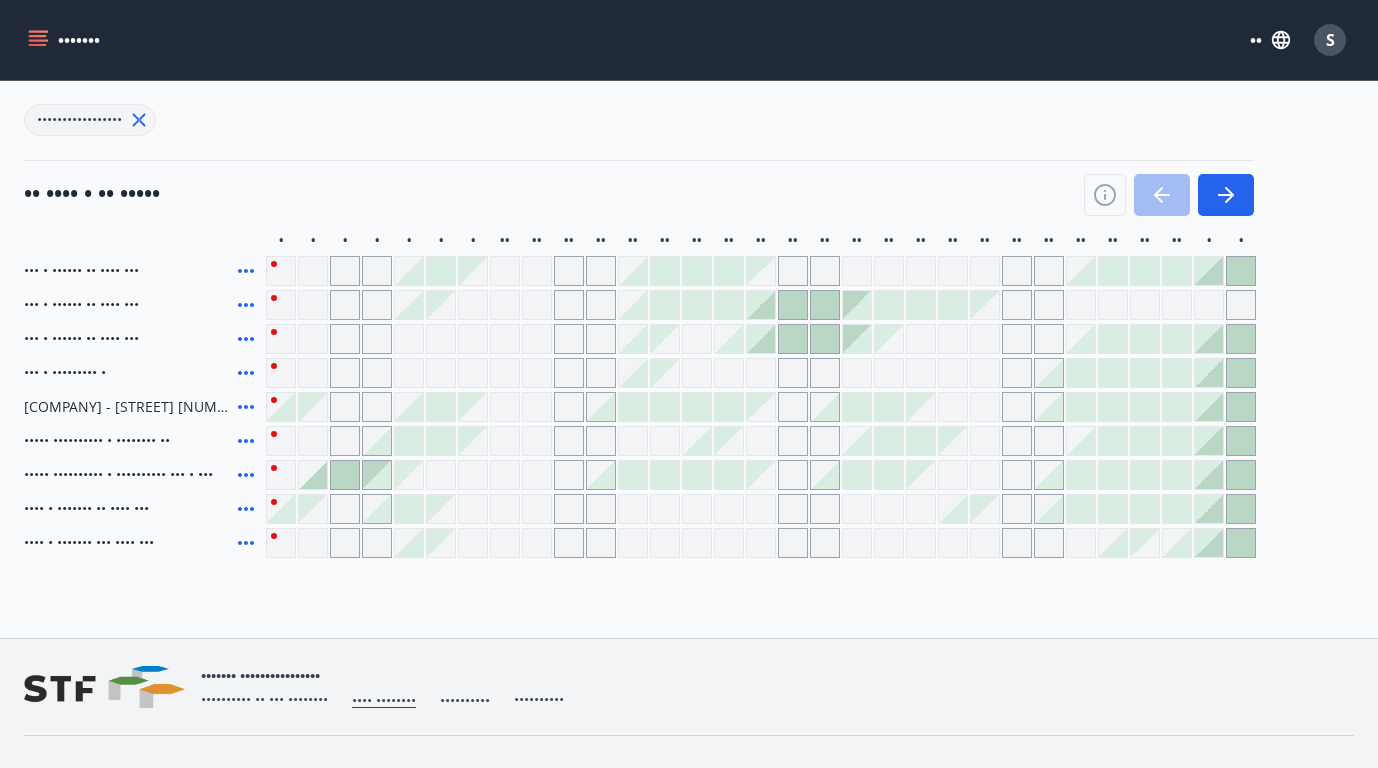 click at bounding box center (601, 271) 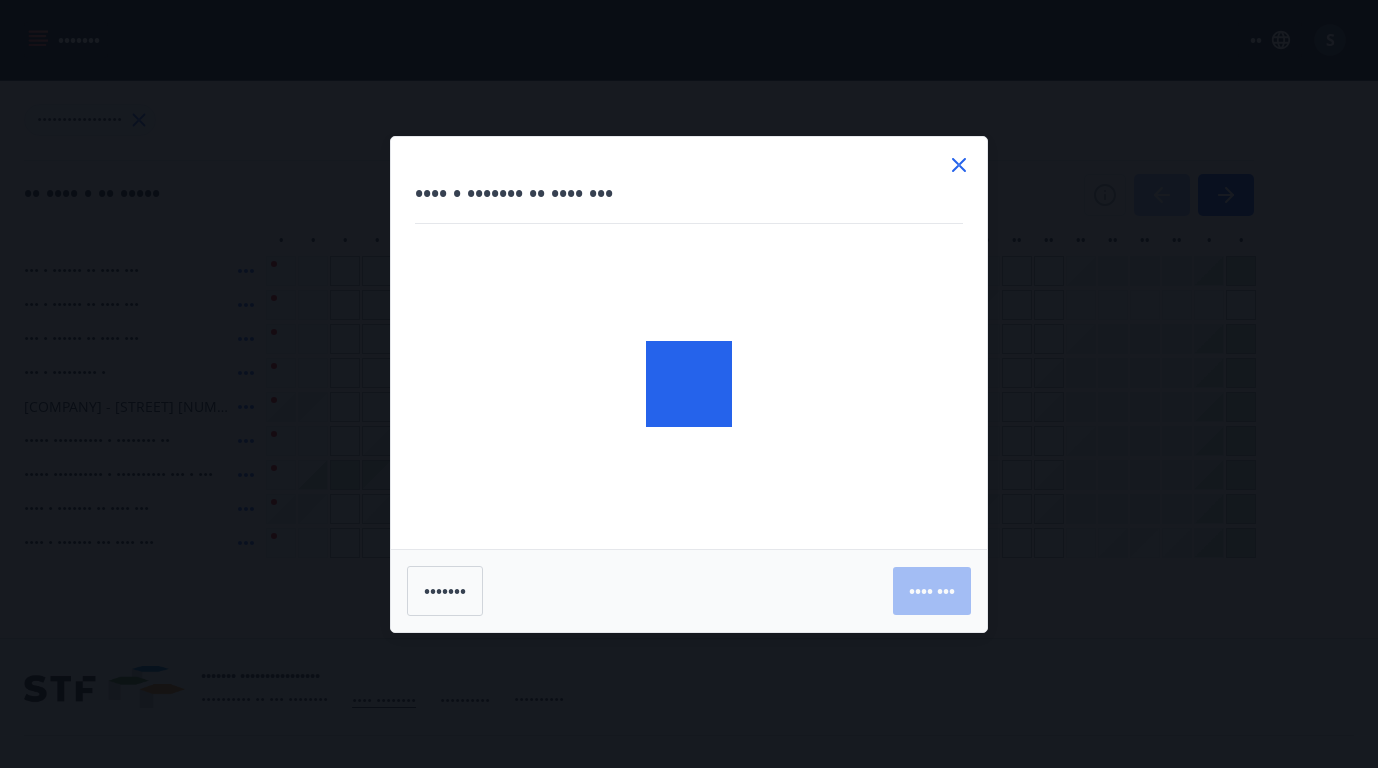 scroll, scrollTop: 87, scrollLeft: 0, axis: vertical 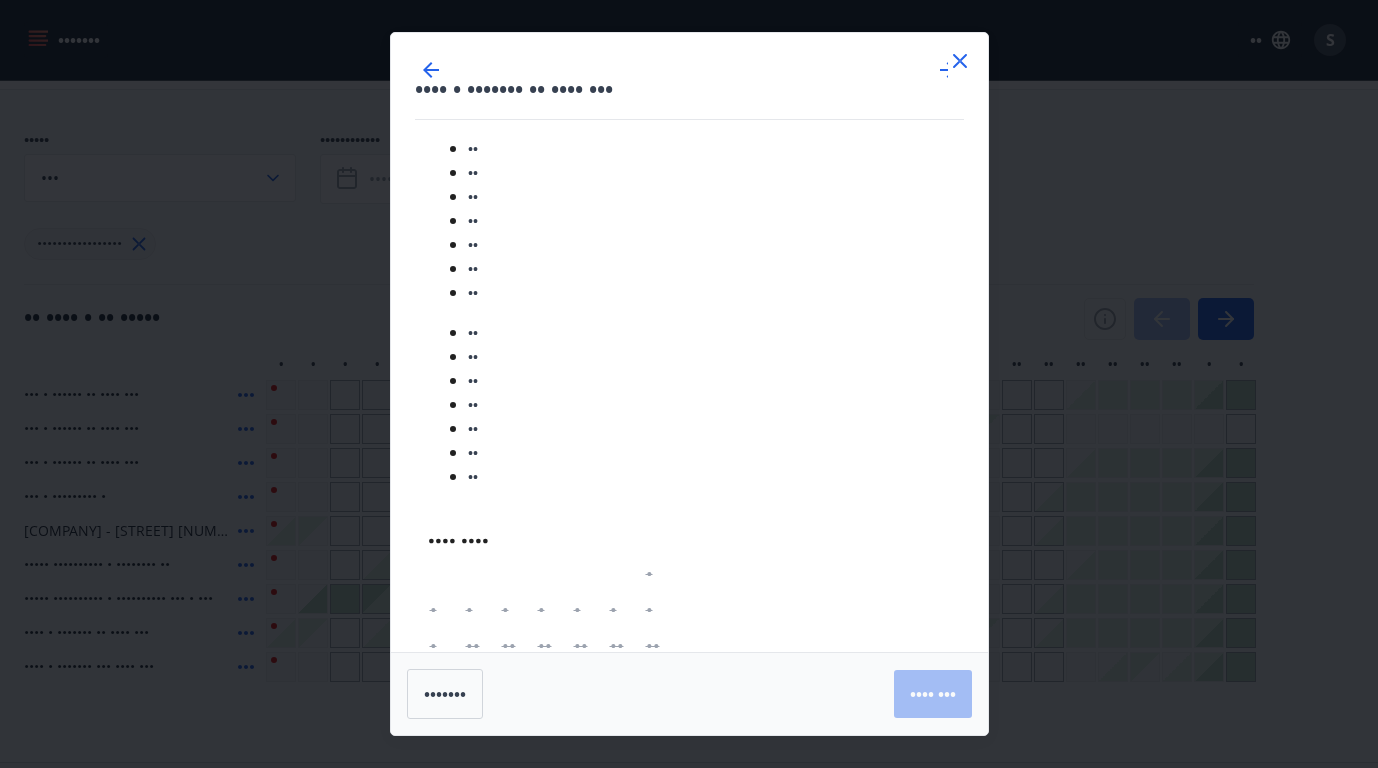 click at bounding box center (960, 61) 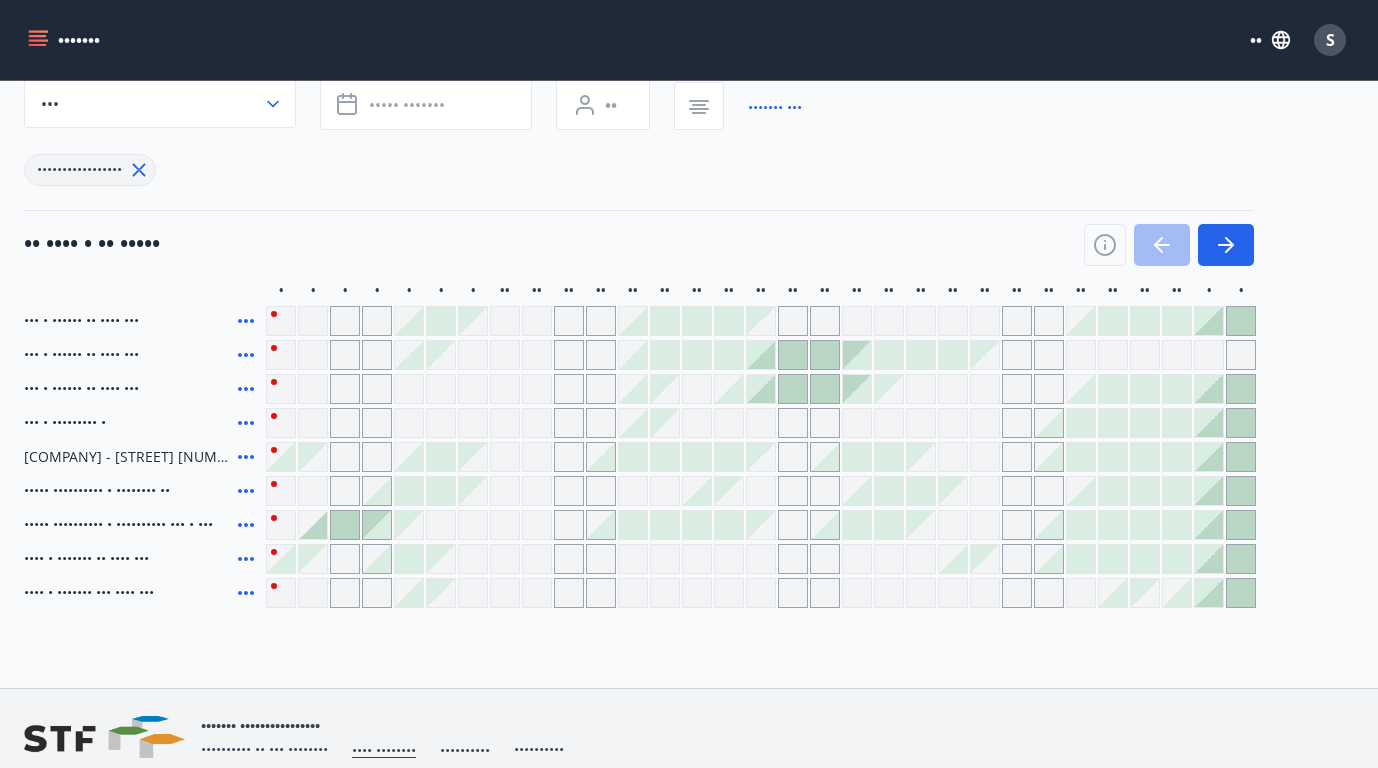 scroll, scrollTop: 175, scrollLeft: 0, axis: vertical 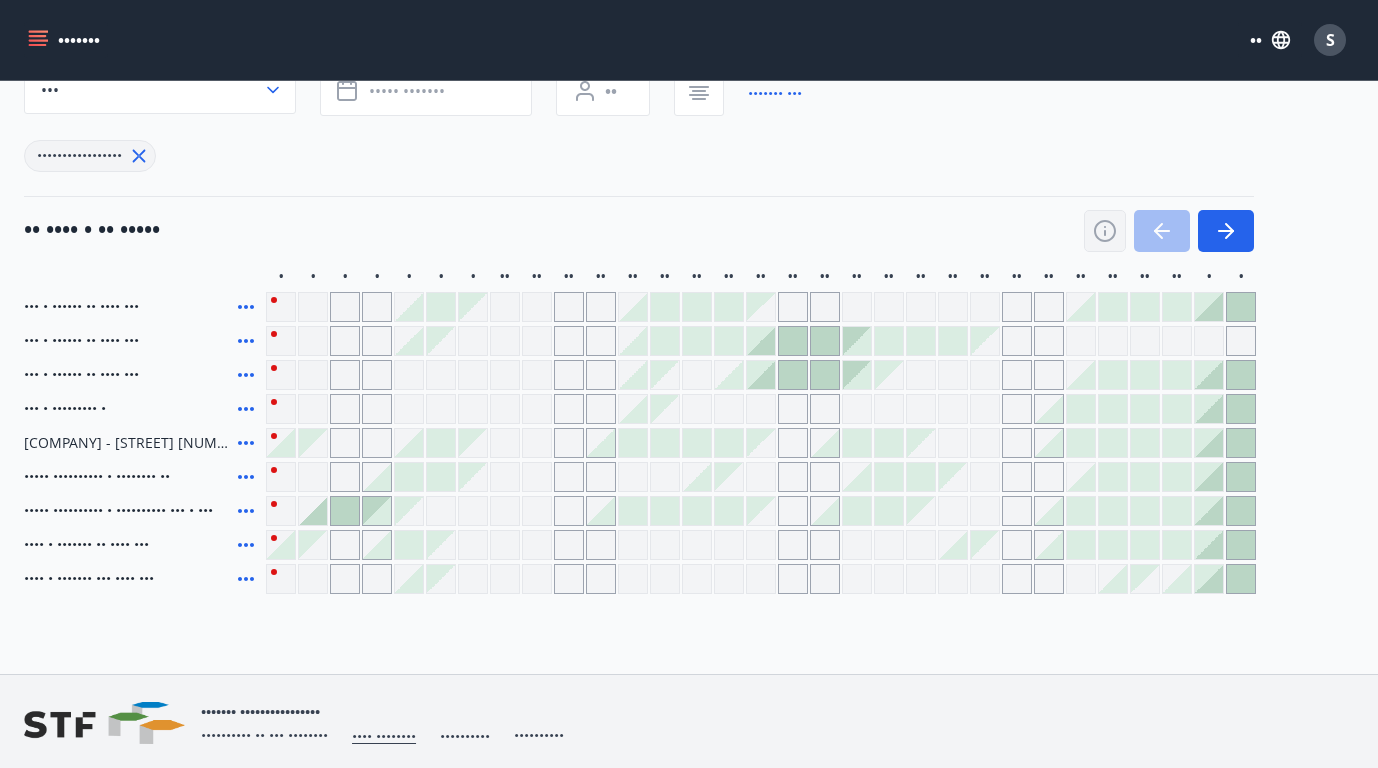 click at bounding box center [1105, 231] 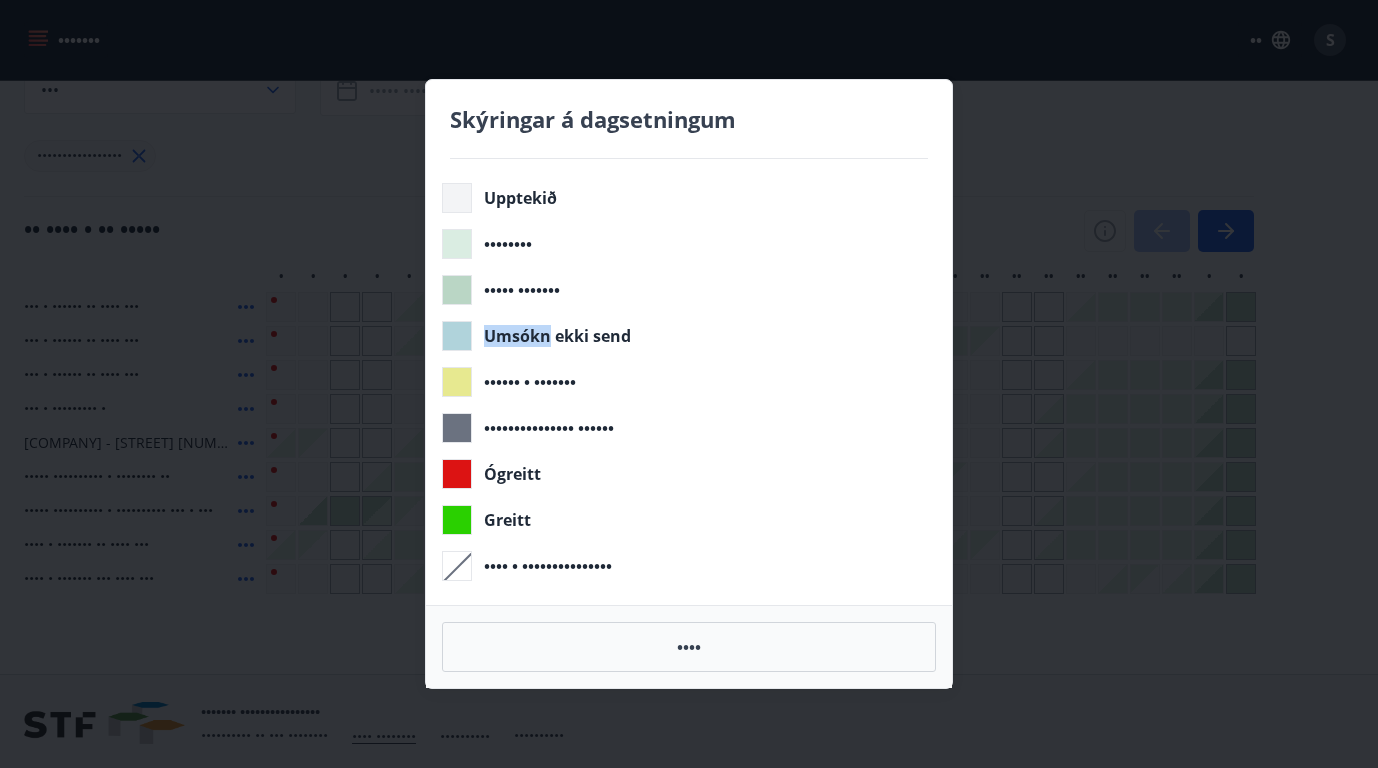 click on "••••••••• • •••••••••••• •••••••• •••••••• ••••• ••••••• •••••• •••• •••• •••••• • ••••••• ••••••••••••••• •••••• ••••••• •••••• •••• • ••••••••••••••• ••••" at bounding box center [689, 384] 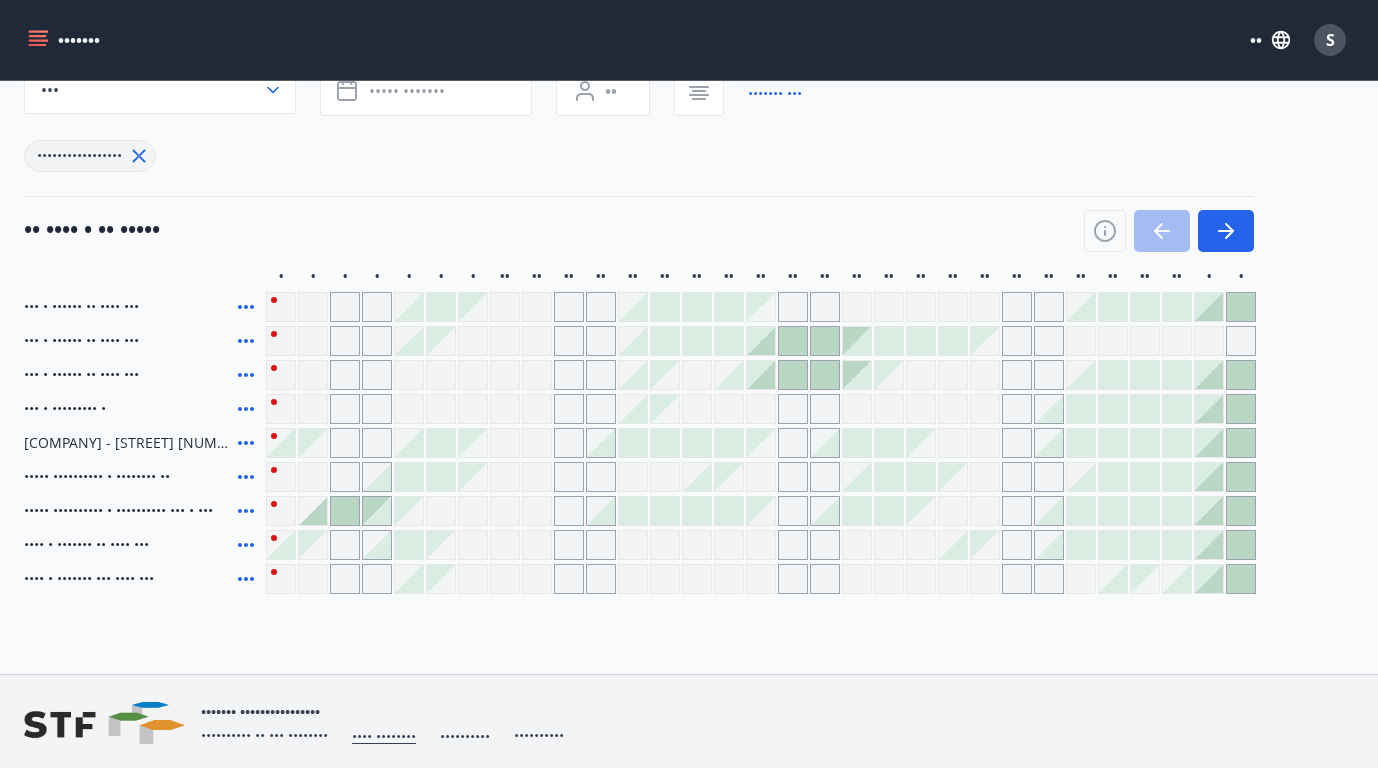 click at bounding box center [1049, 409] 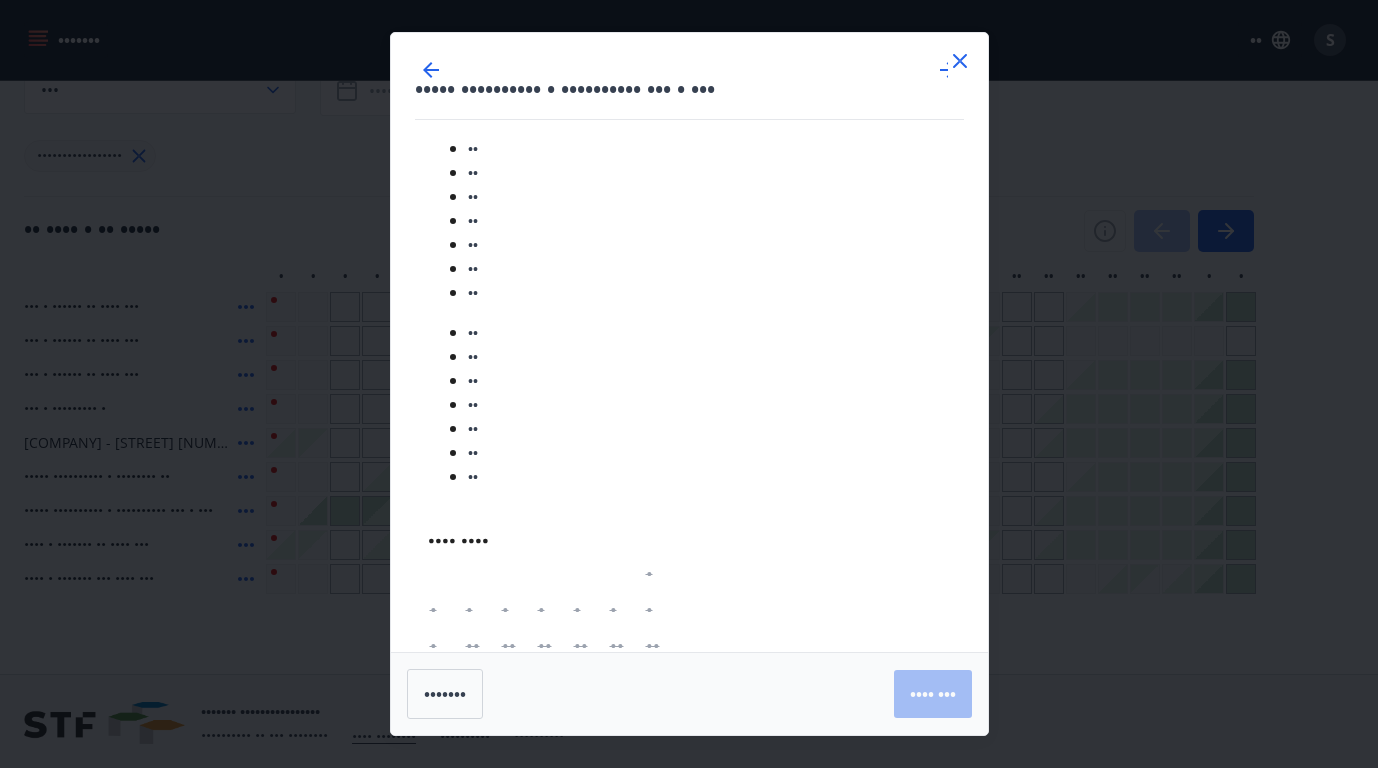 click on "••••••• •••• •••" at bounding box center (689, 694) 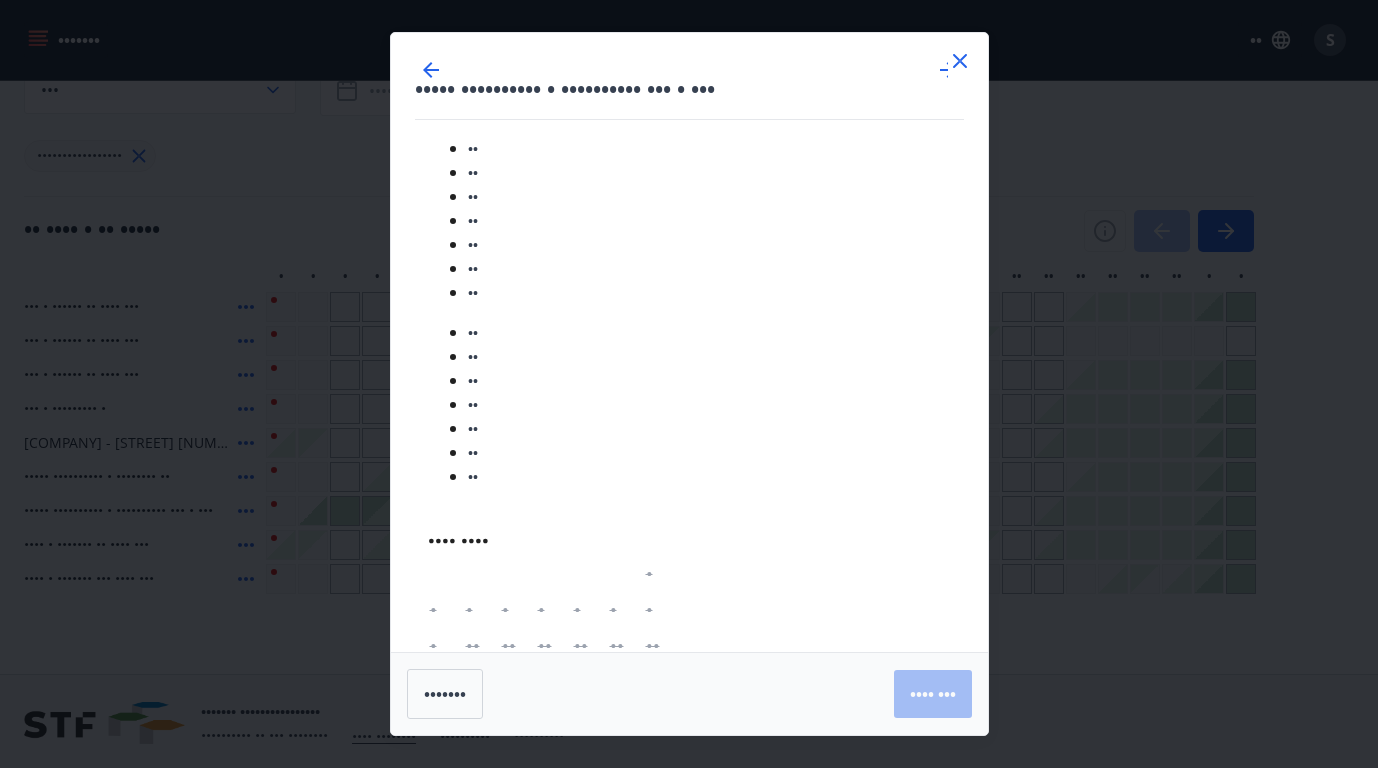 click on "••" at bounding box center [447, 974] 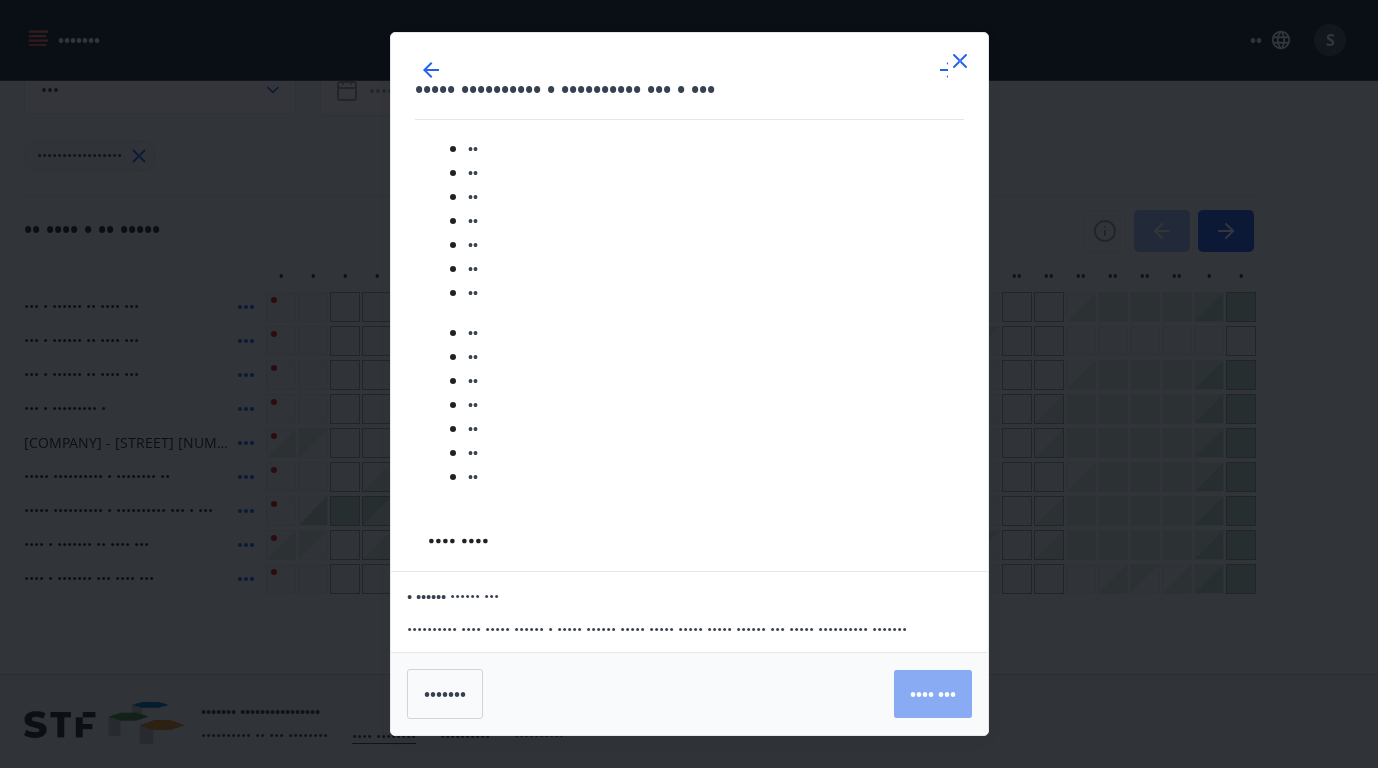 click on "•••• •••" at bounding box center (933, 694) 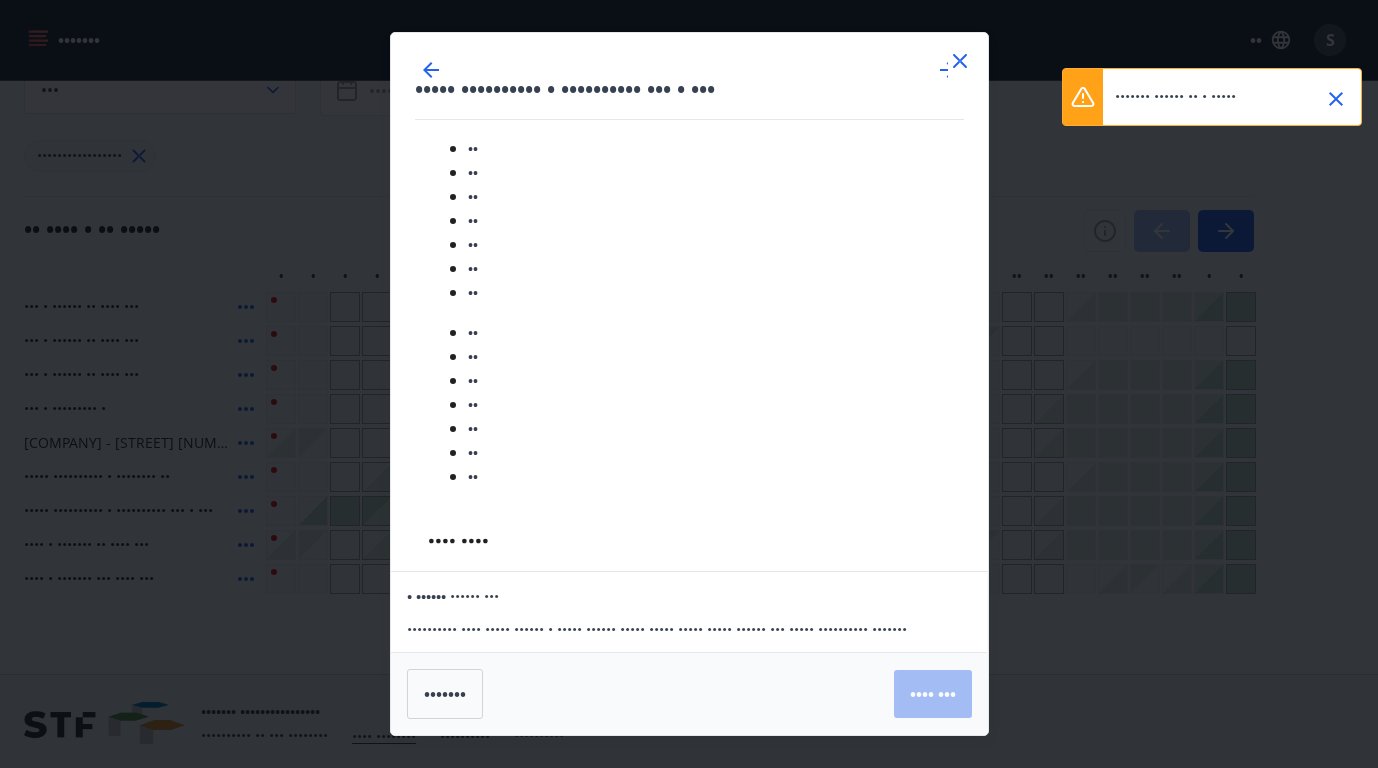 click at bounding box center [960, 61] 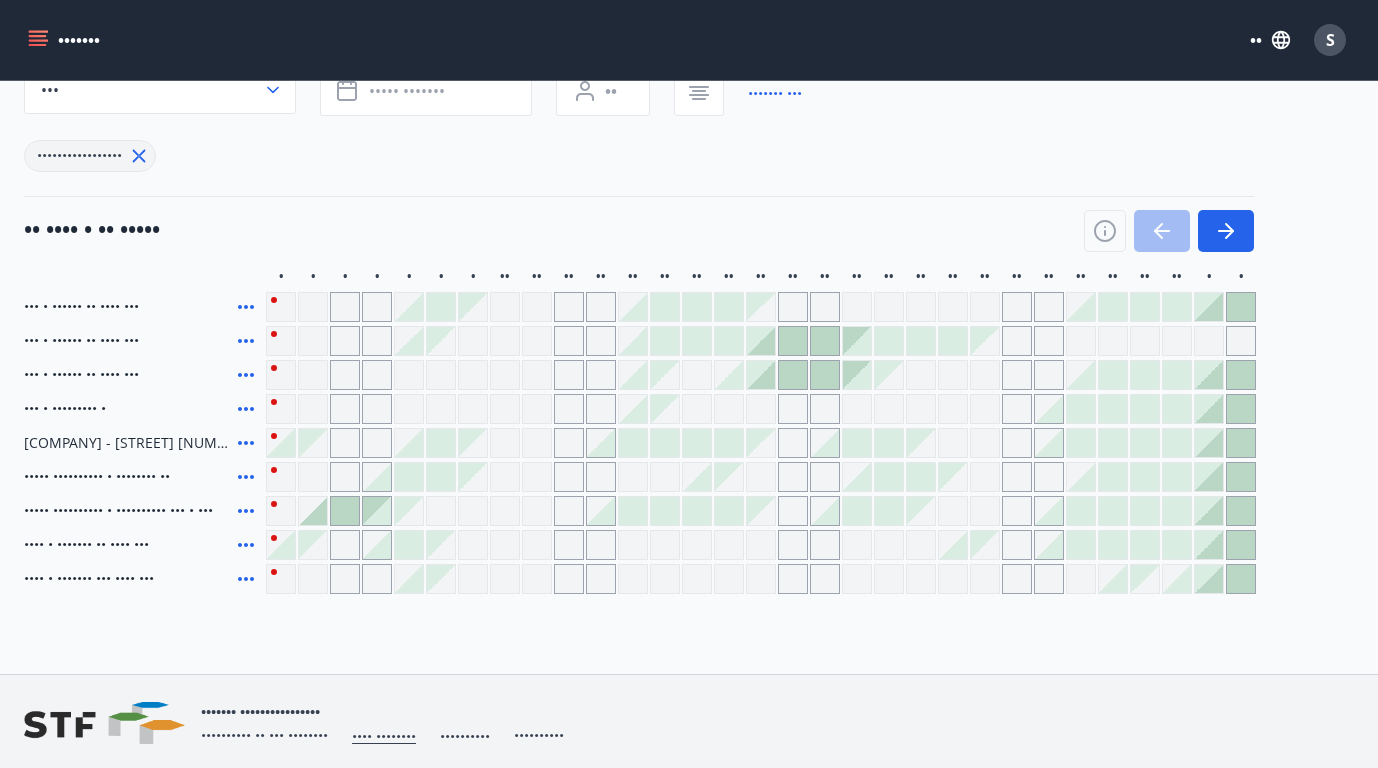 click at bounding box center (246, 307) 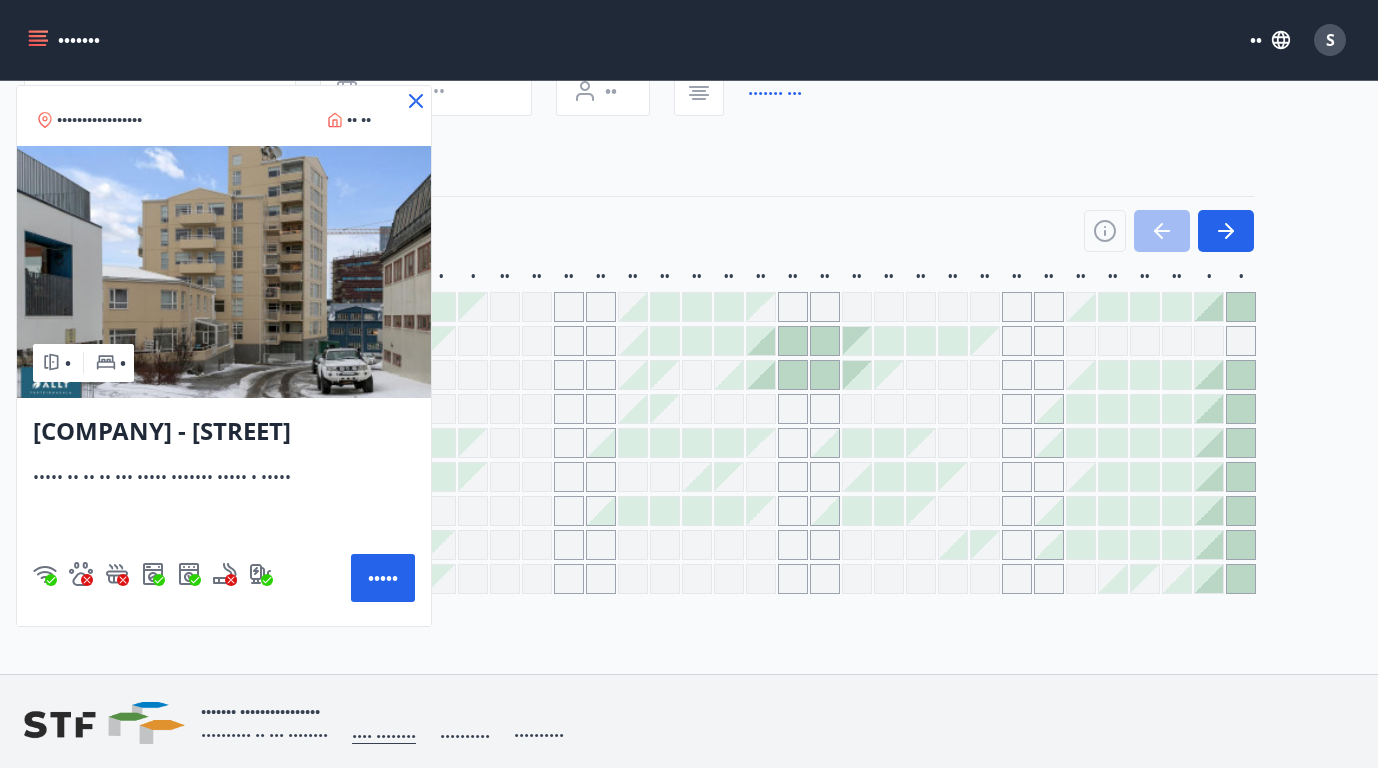 click at bounding box center (416, 101) 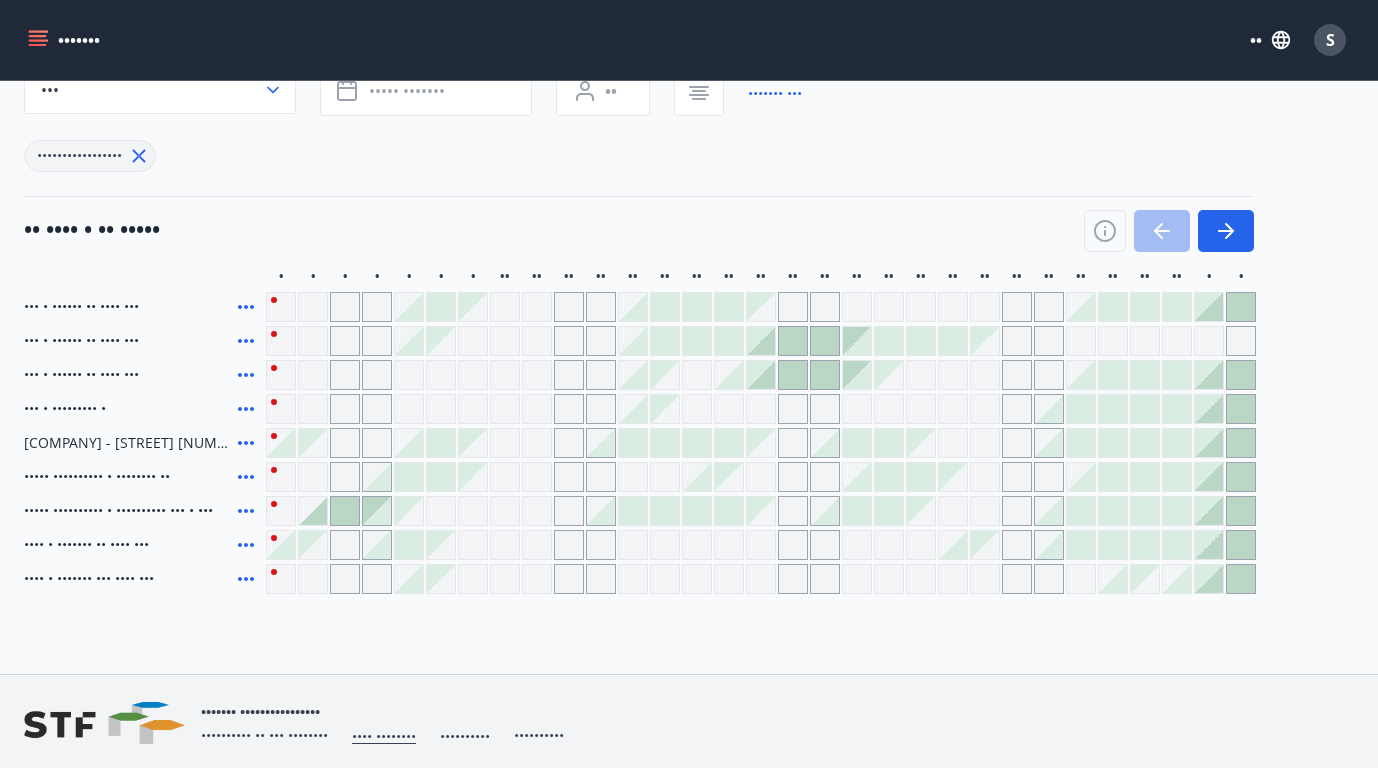 click at bounding box center (246, 307) 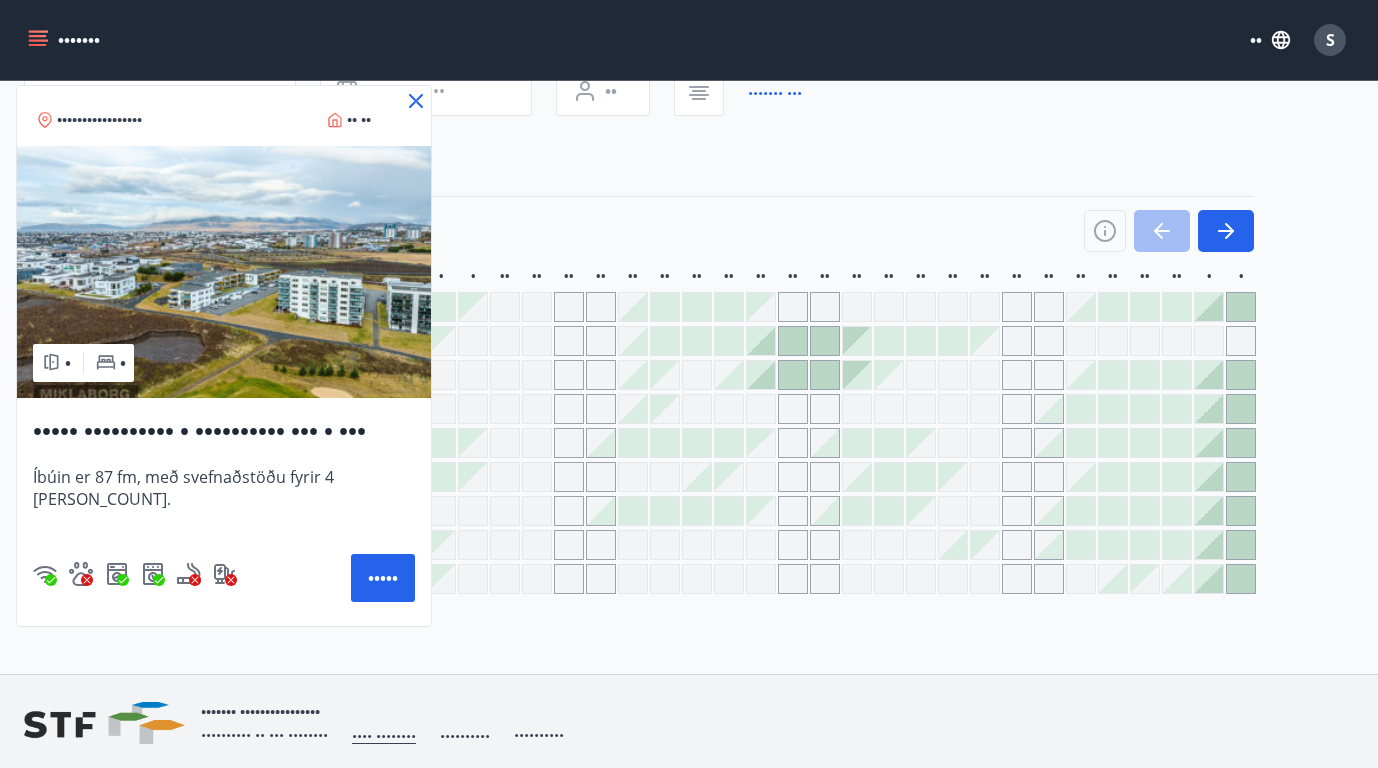 click at bounding box center [224, 272] 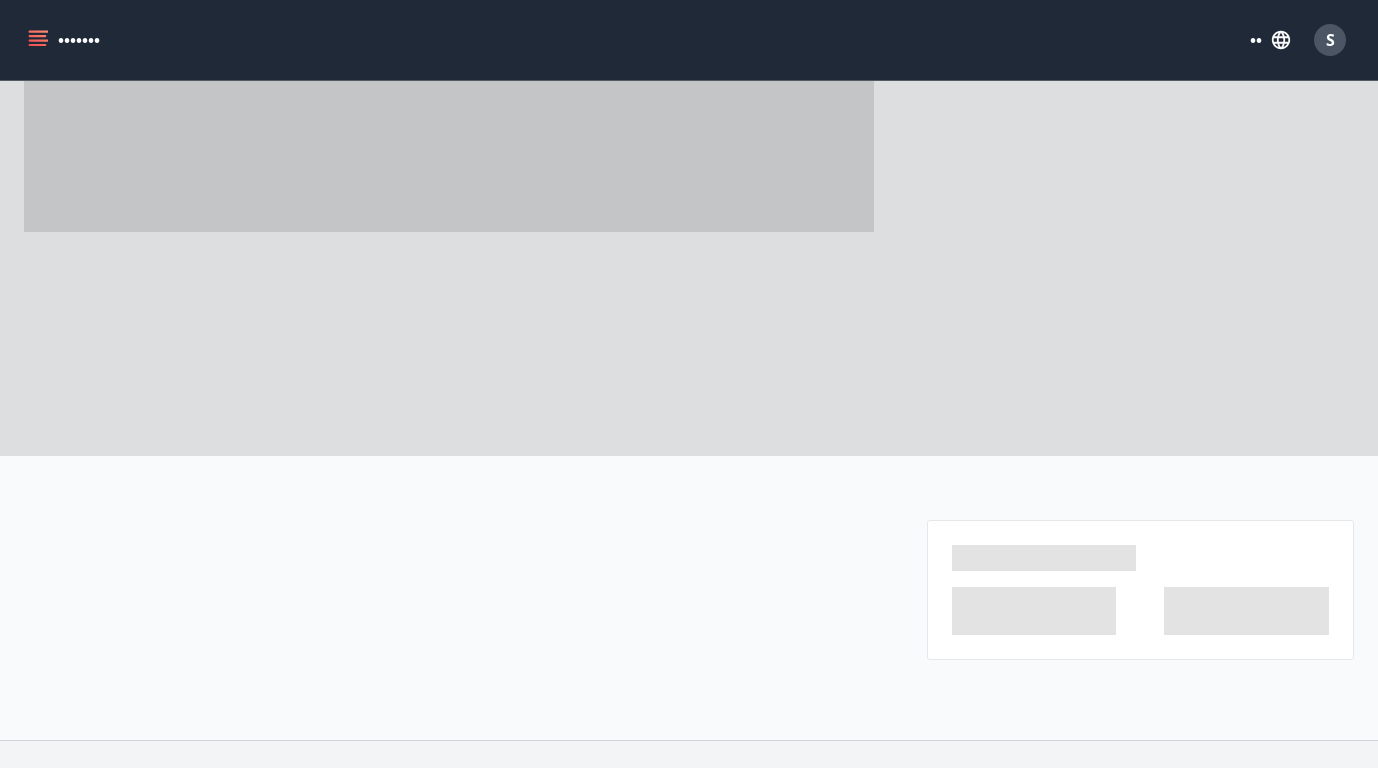 scroll, scrollTop: 0, scrollLeft: 0, axis: both 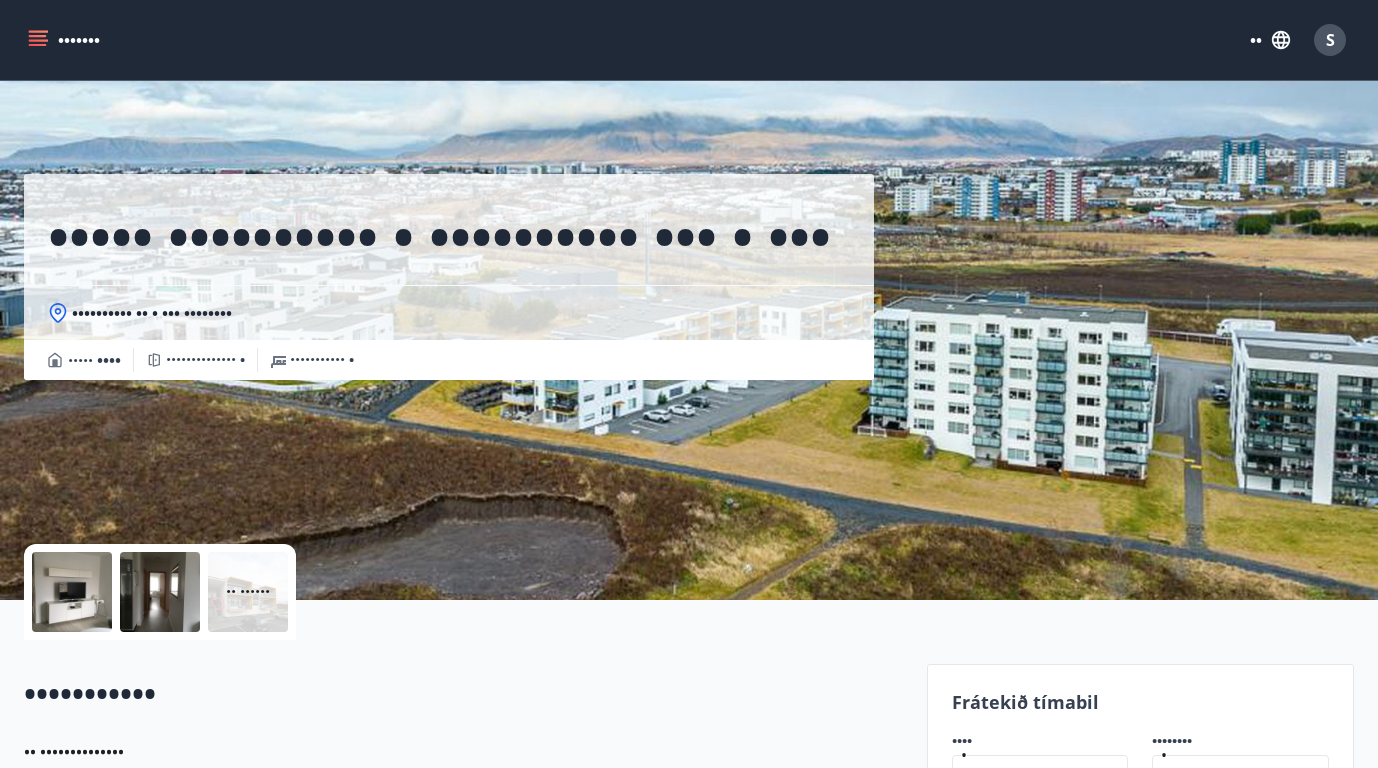 click at bounding box center [160, 592] 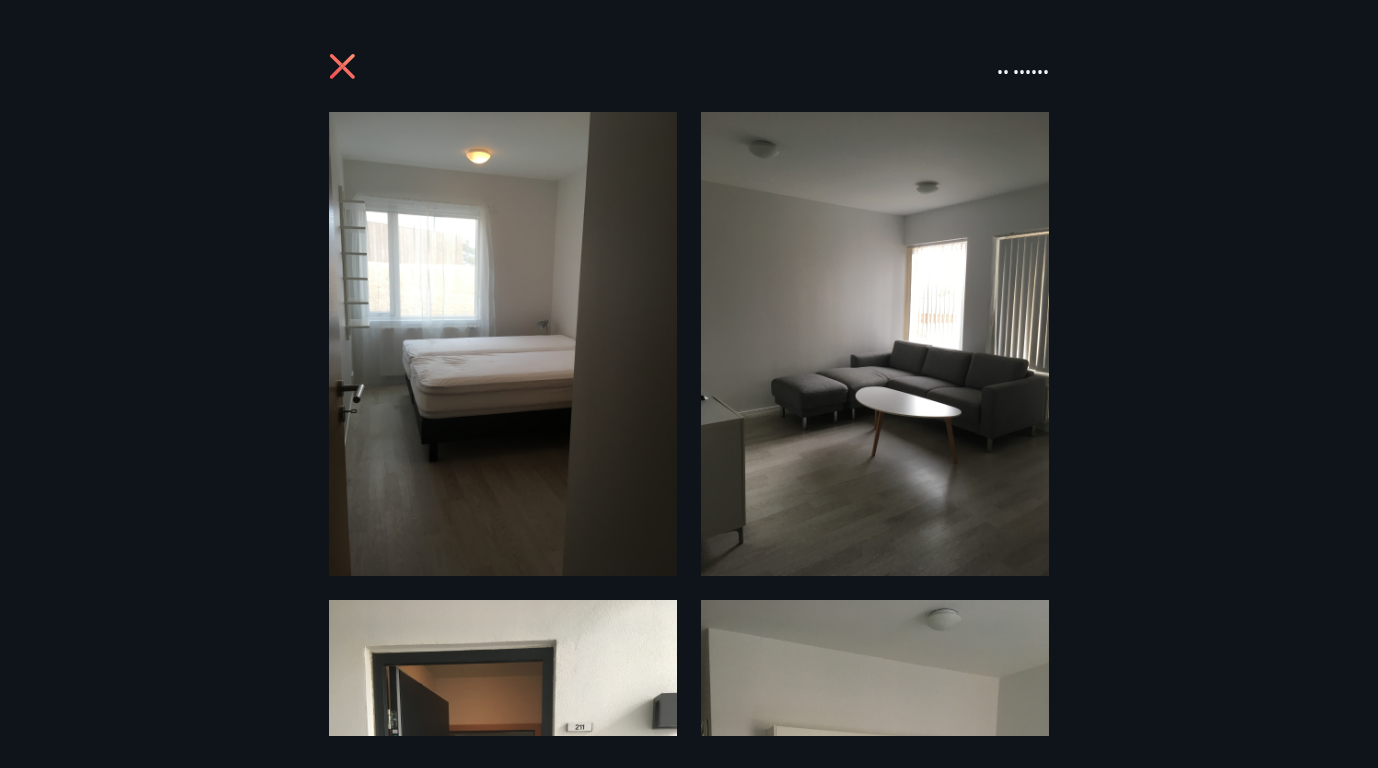 click at bounding box center (342, 66) 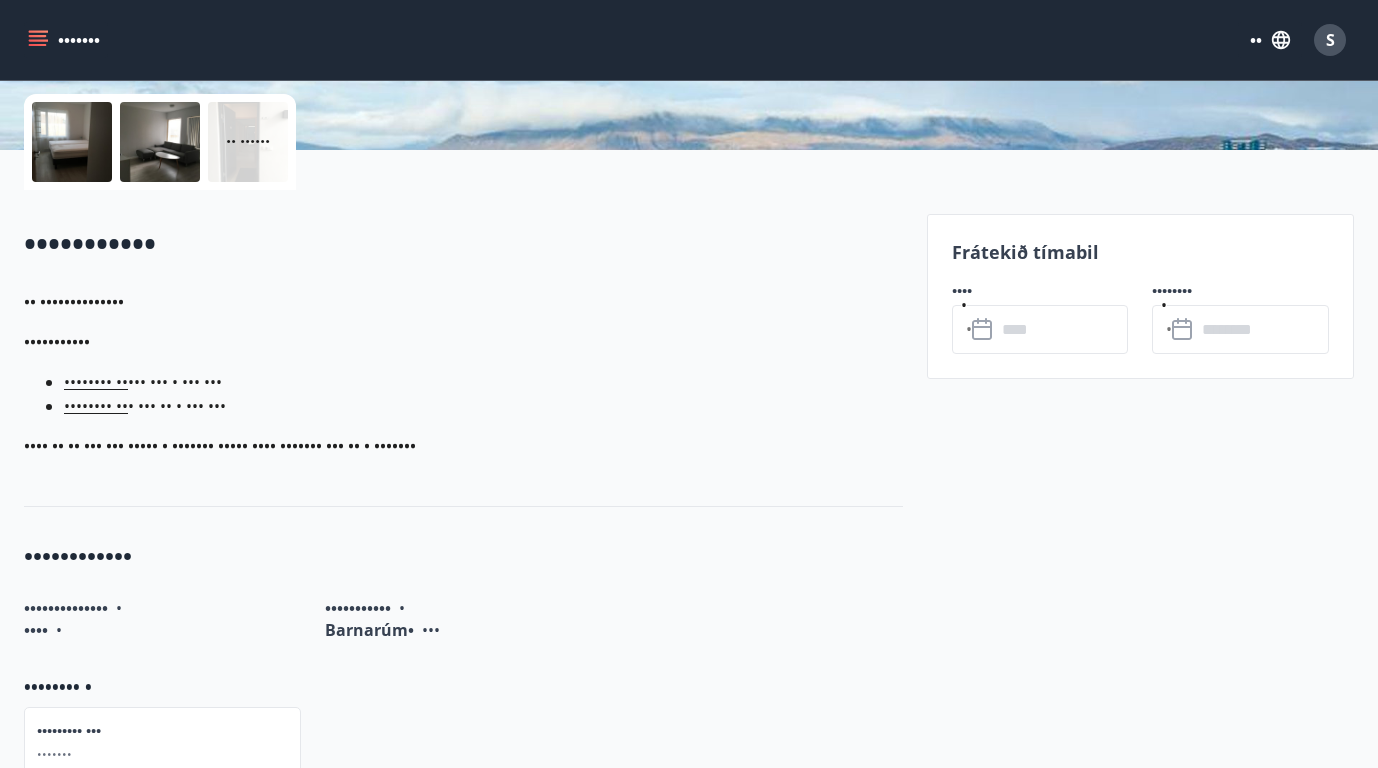 scroll, scrollTop: 456, scrollLeft: 0, axis: vertical 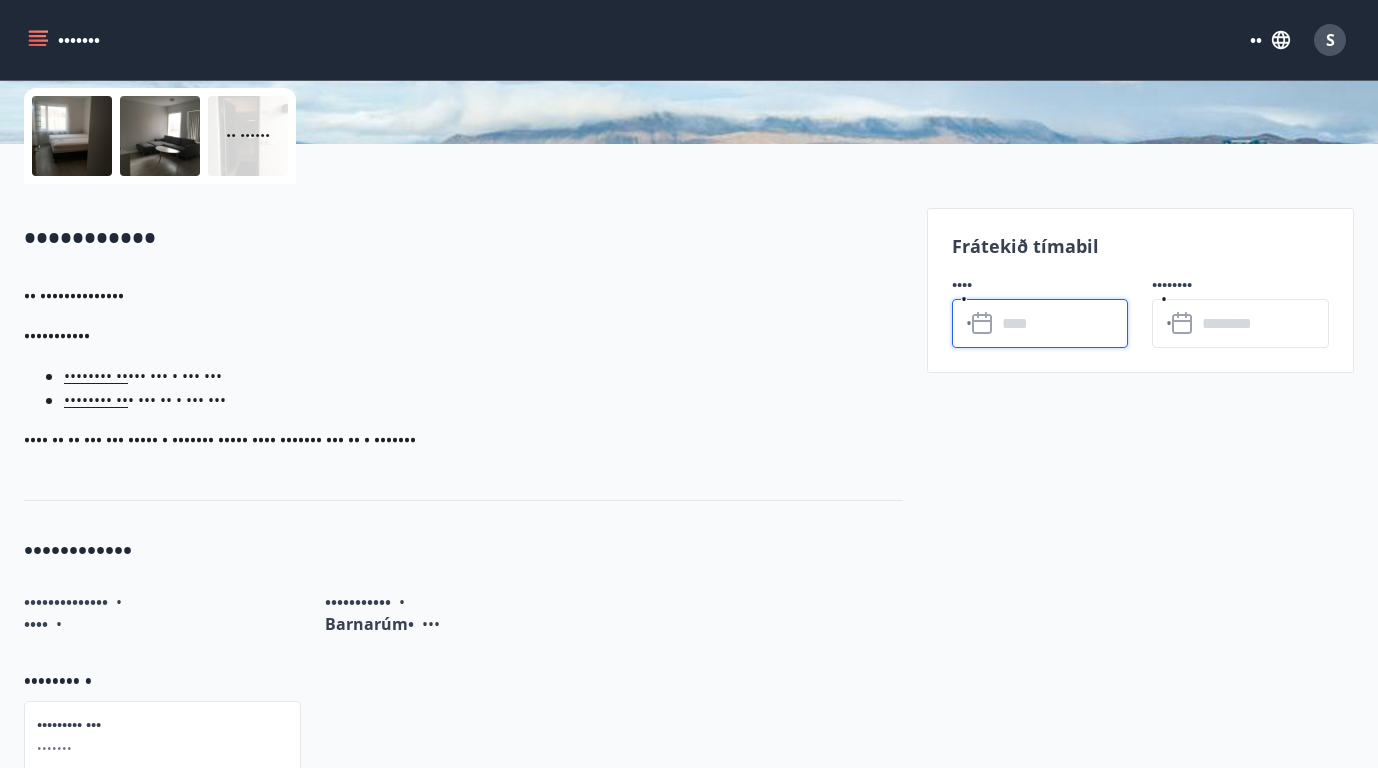 click at bounding box center (1062, 323) 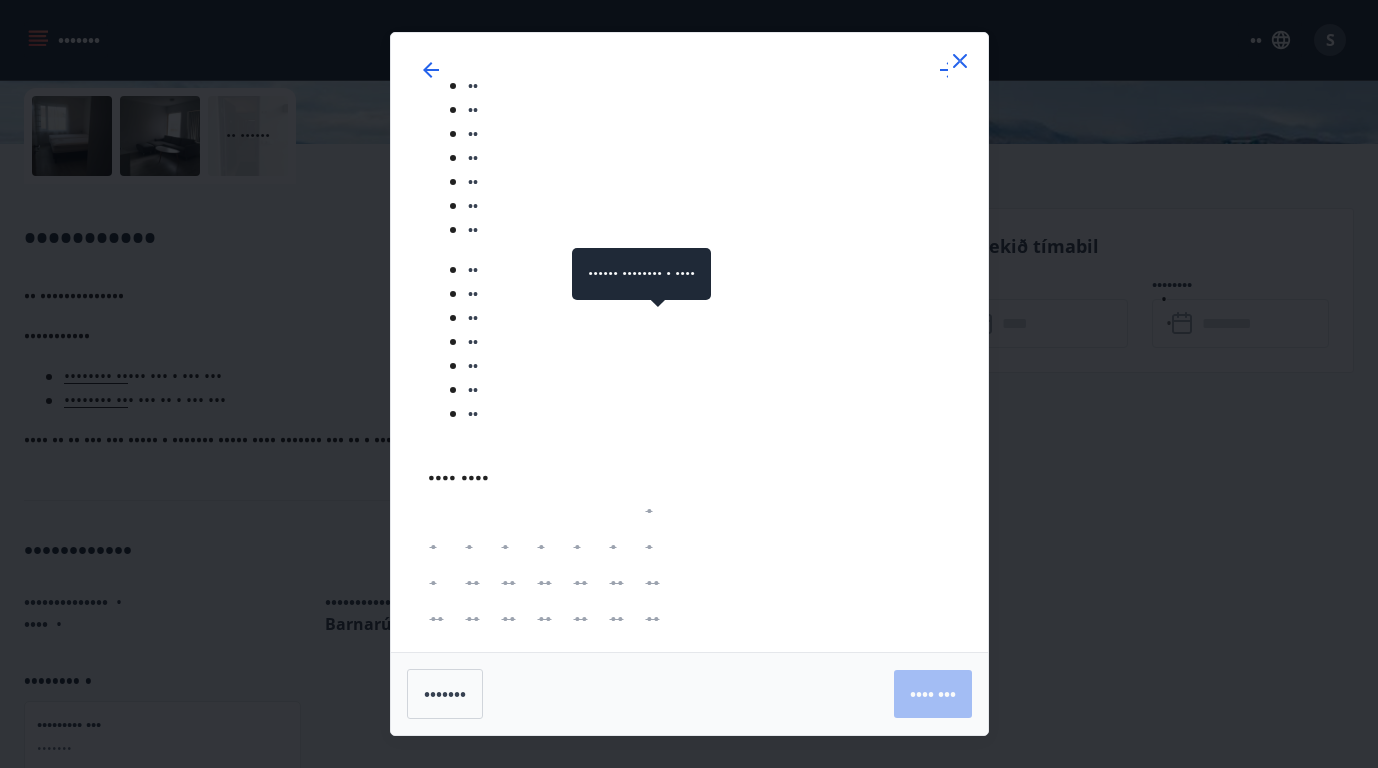 click on "••" at bounding box center (663, 875) 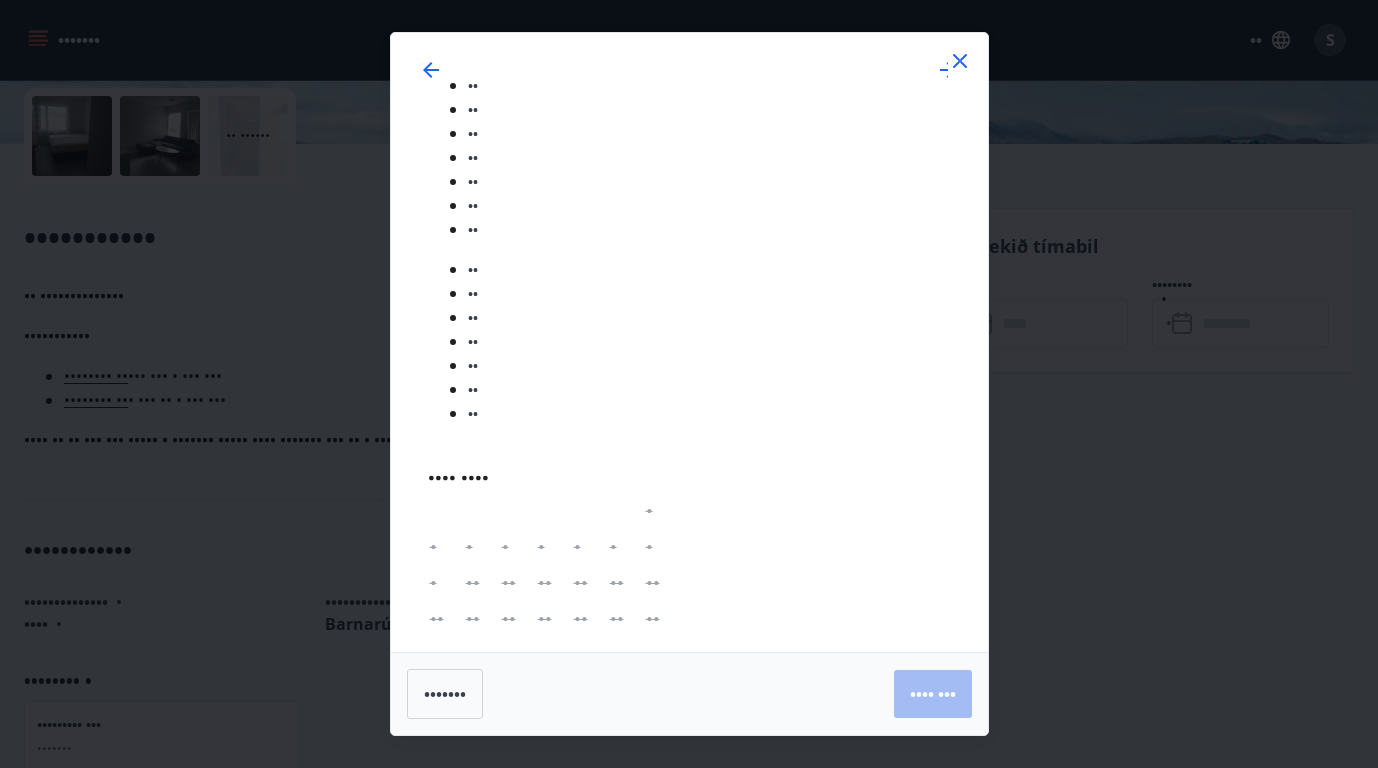 click on "••" at bounding box center (483, 911) 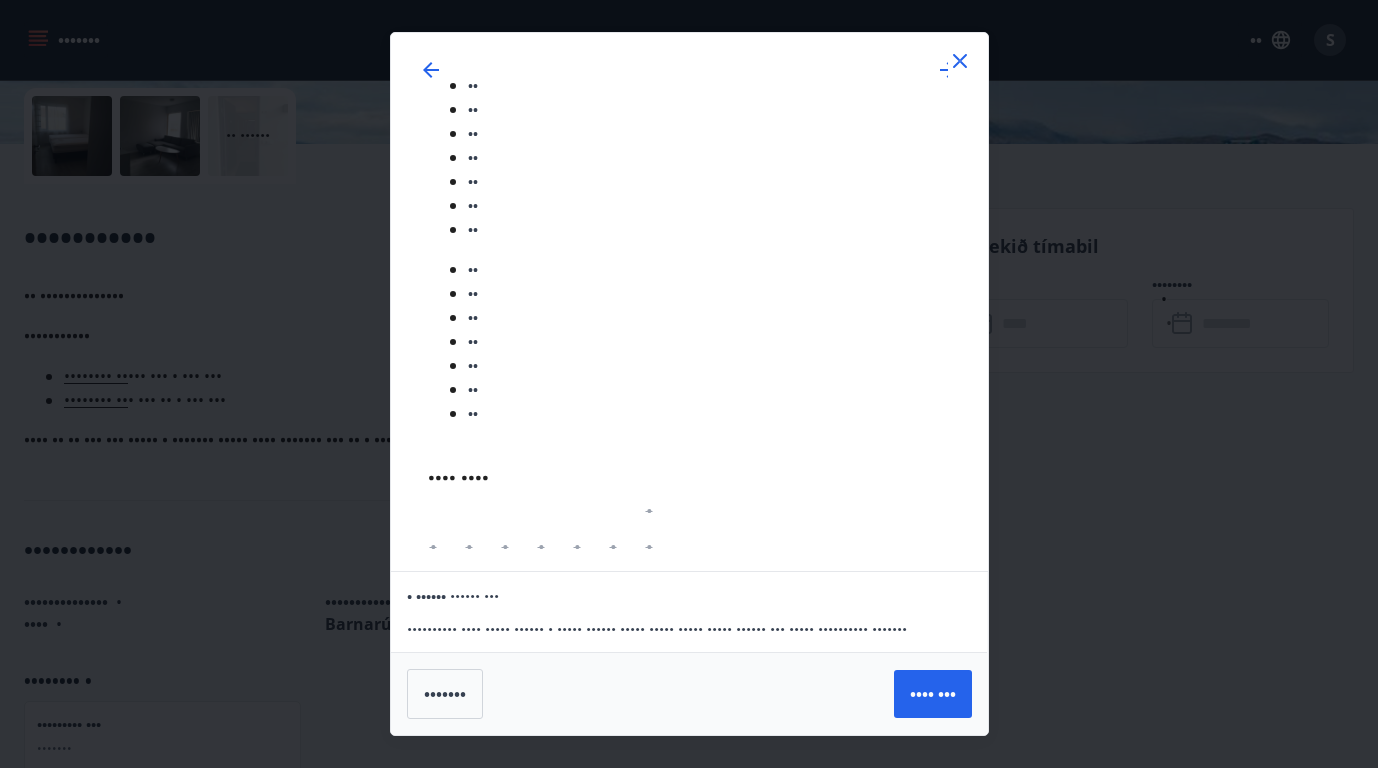 click at bounding box center (960, 61) 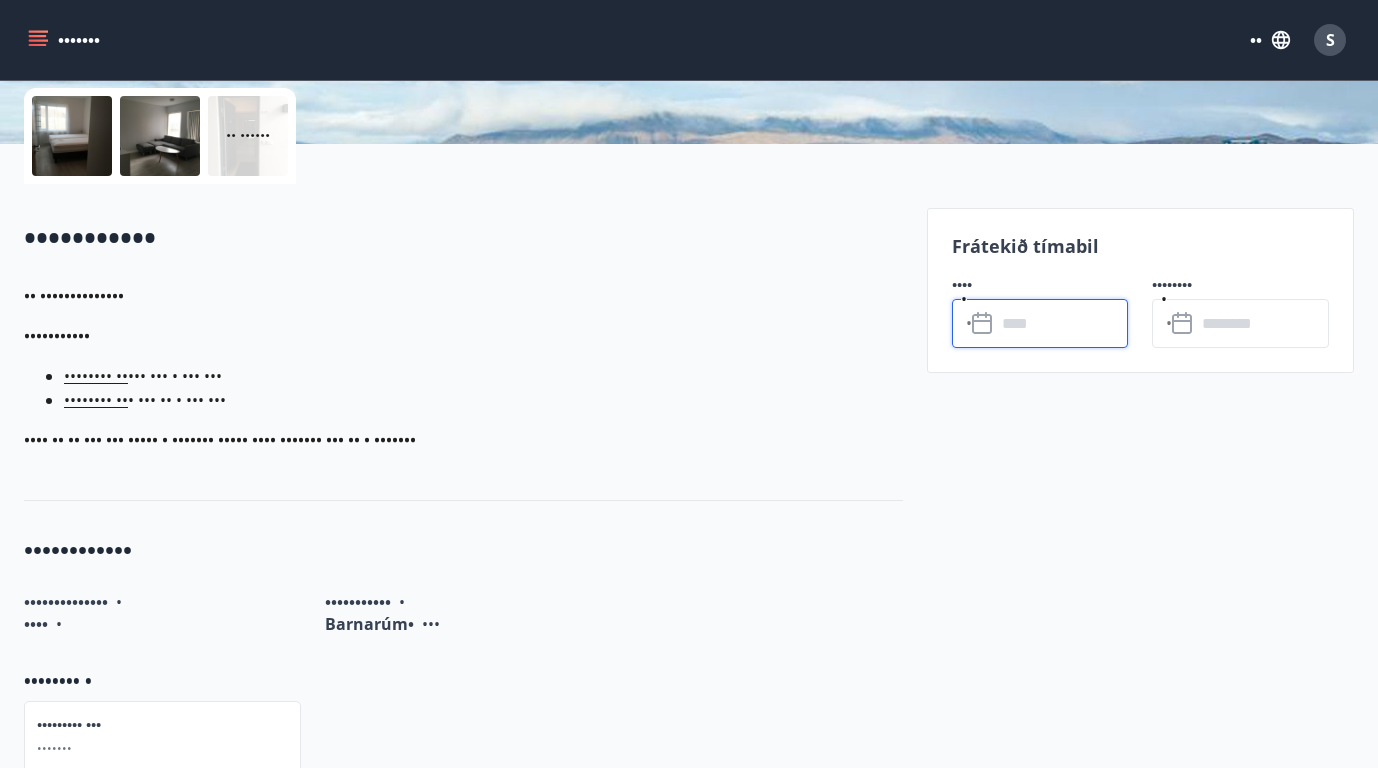click at bounding box center [1062, 323] 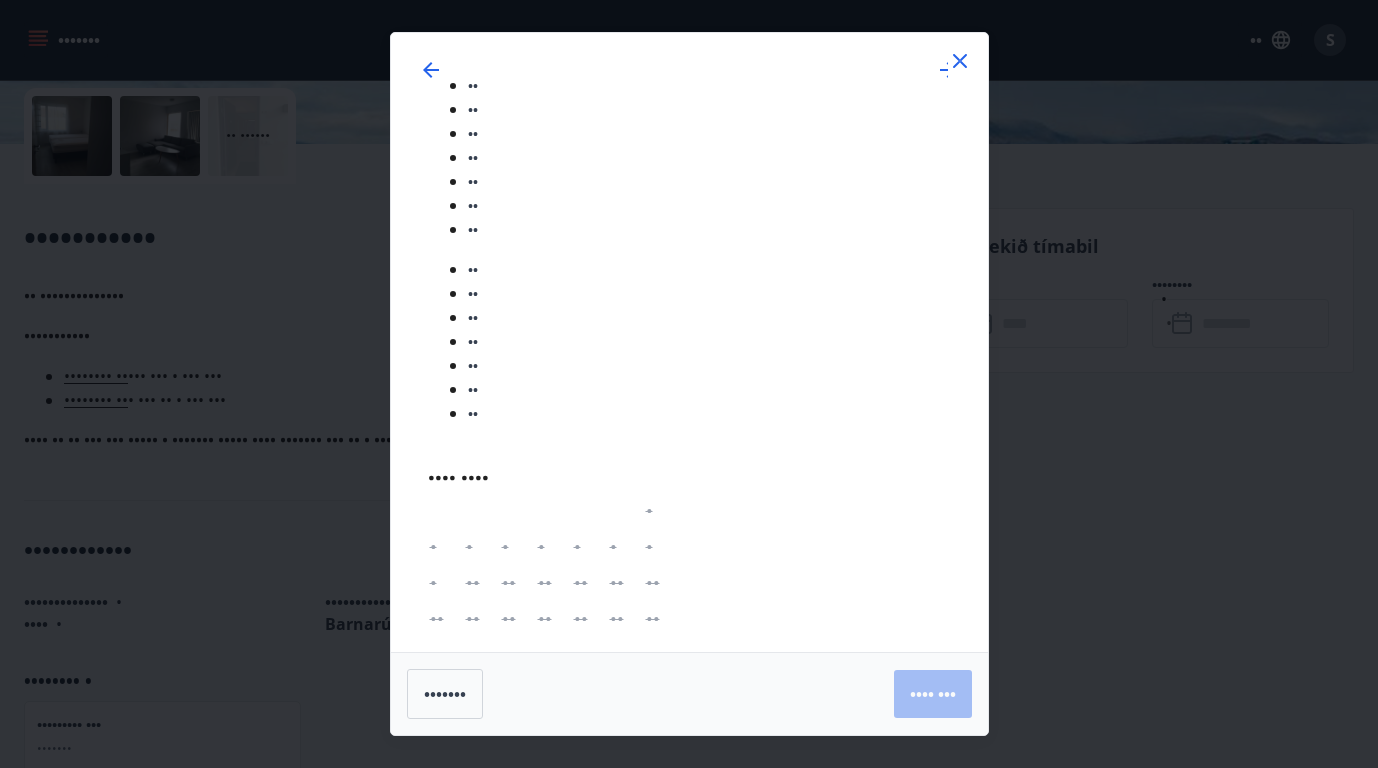 click on "•• •• •• •• •• •• •• •• •• •• •• •• •• •• •••• •••• • • • • • • • • • •• •• •• •• •• •• •• •• •• •• •• •• •• •• •• •• •• •• •• •• •• •••• •••• • • • • • • • • • •• •• •• •• •• •• •• •• •• •• •• •• •• •• •• •• •• •• •• •• •• •• ••••• •••• • • • • • • • • • •• •• •• •• •• •• •• •• •• •• •• •• •• •• •• •• •• •• •• •• •• •• ••••••••• •••• • • • • • • • • • •• •• •• •• •• •• •• •• •• •• •• •• •• •• •• •• •• •• •• •• •• ••••••• •••• •••" at bounding box center [689, 384] 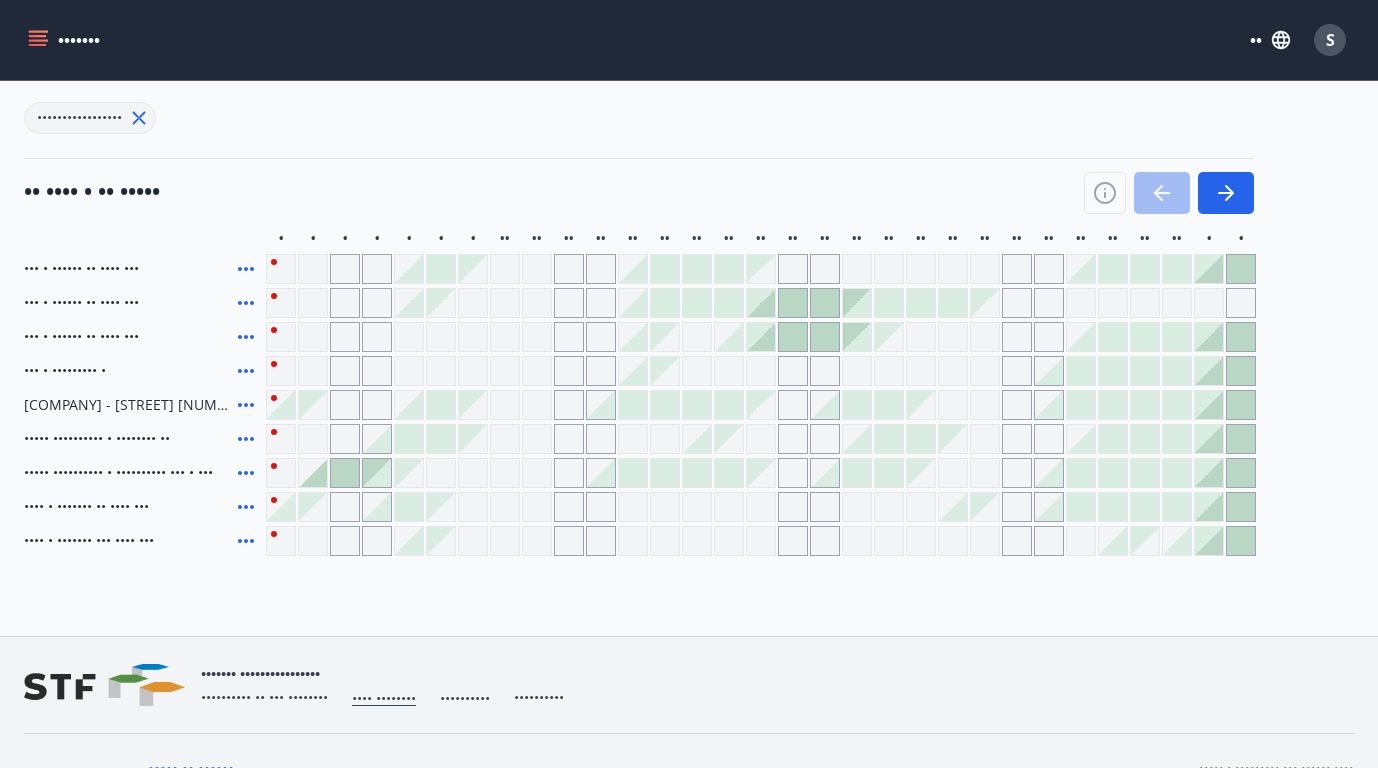 scroll, scrollTop: 214, scrollLeft: 0, axis: vertical 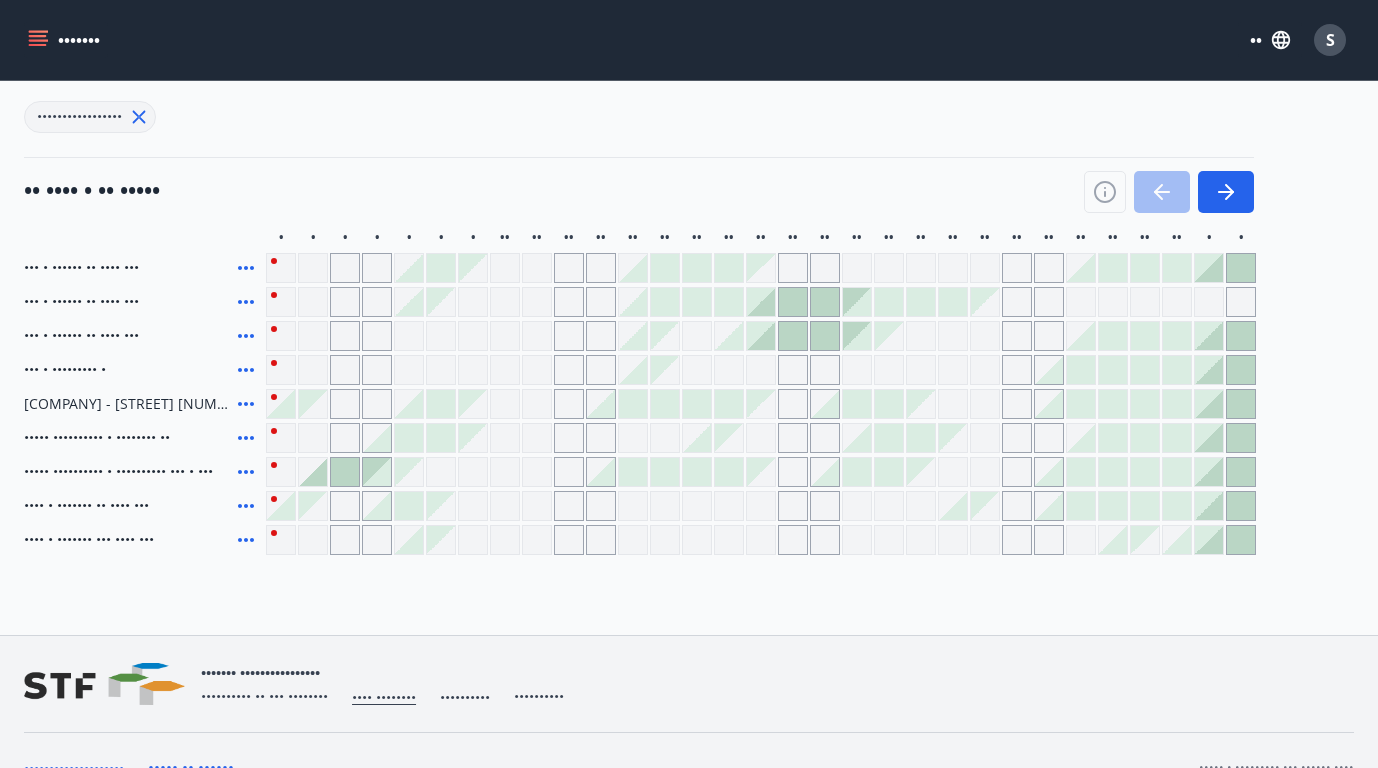 click on "•• •••• • •• •••••" at bounding box center [639, 185] 